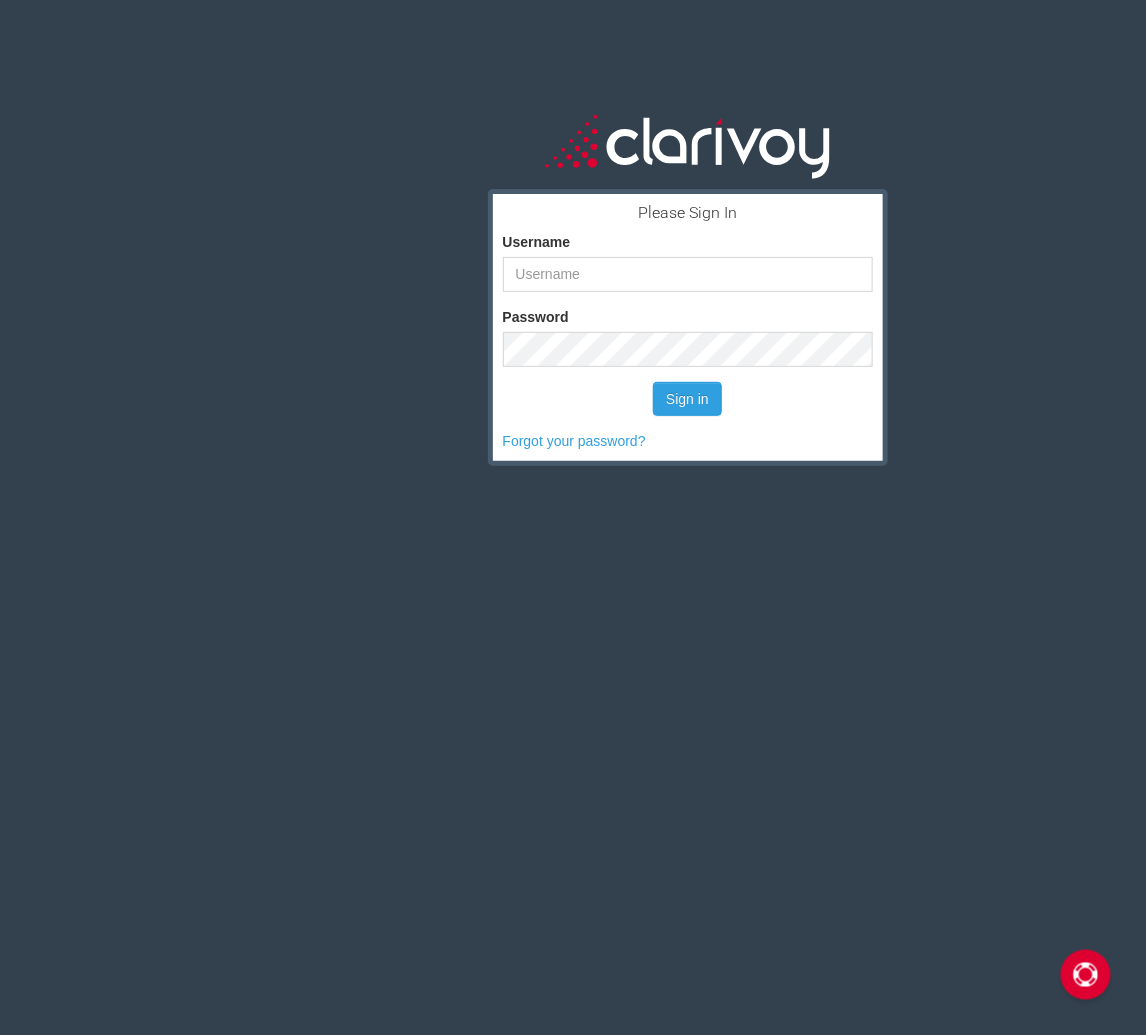 scroll, scrollTop: 0, scrollLeft: 0, axis: both 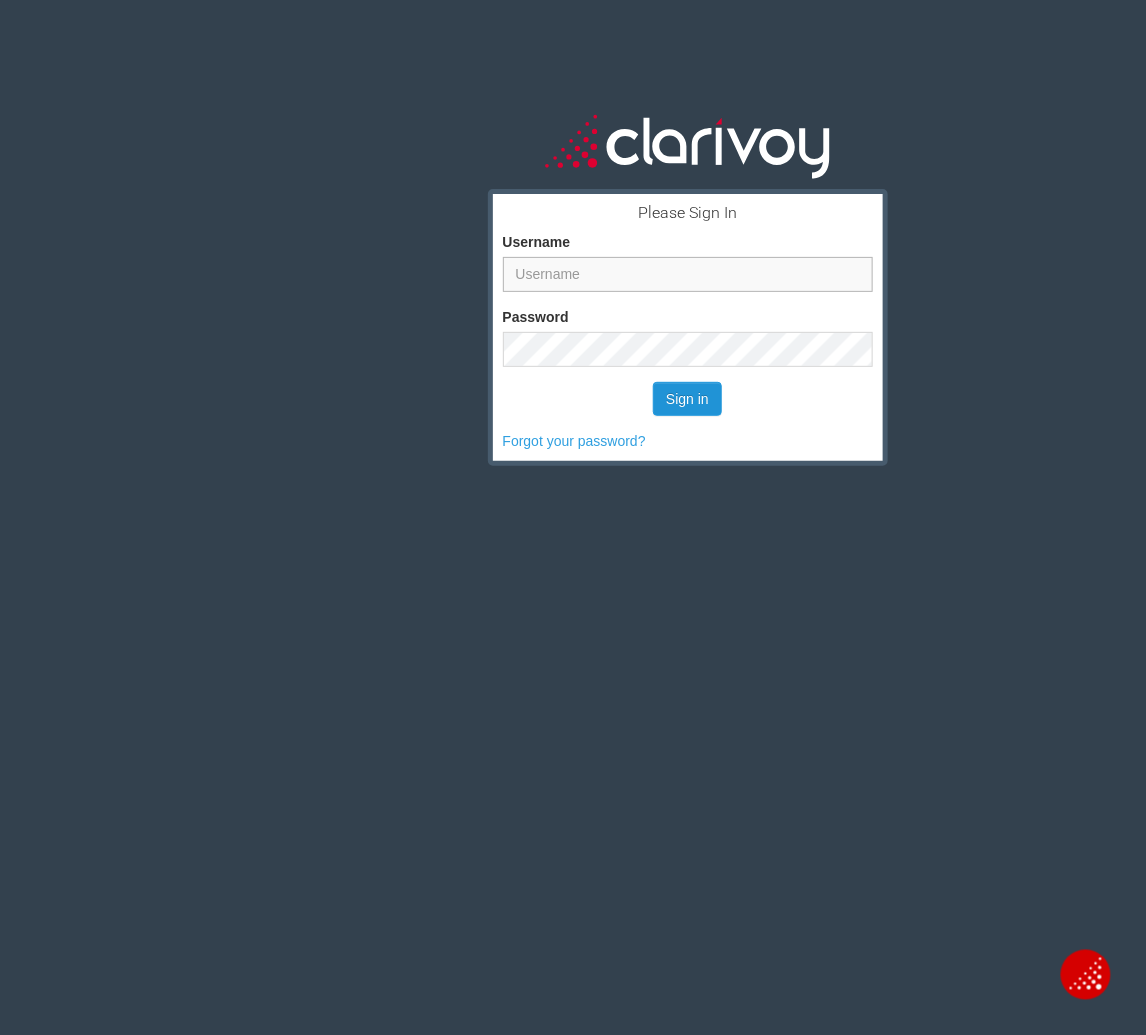 type on "[LAST]" 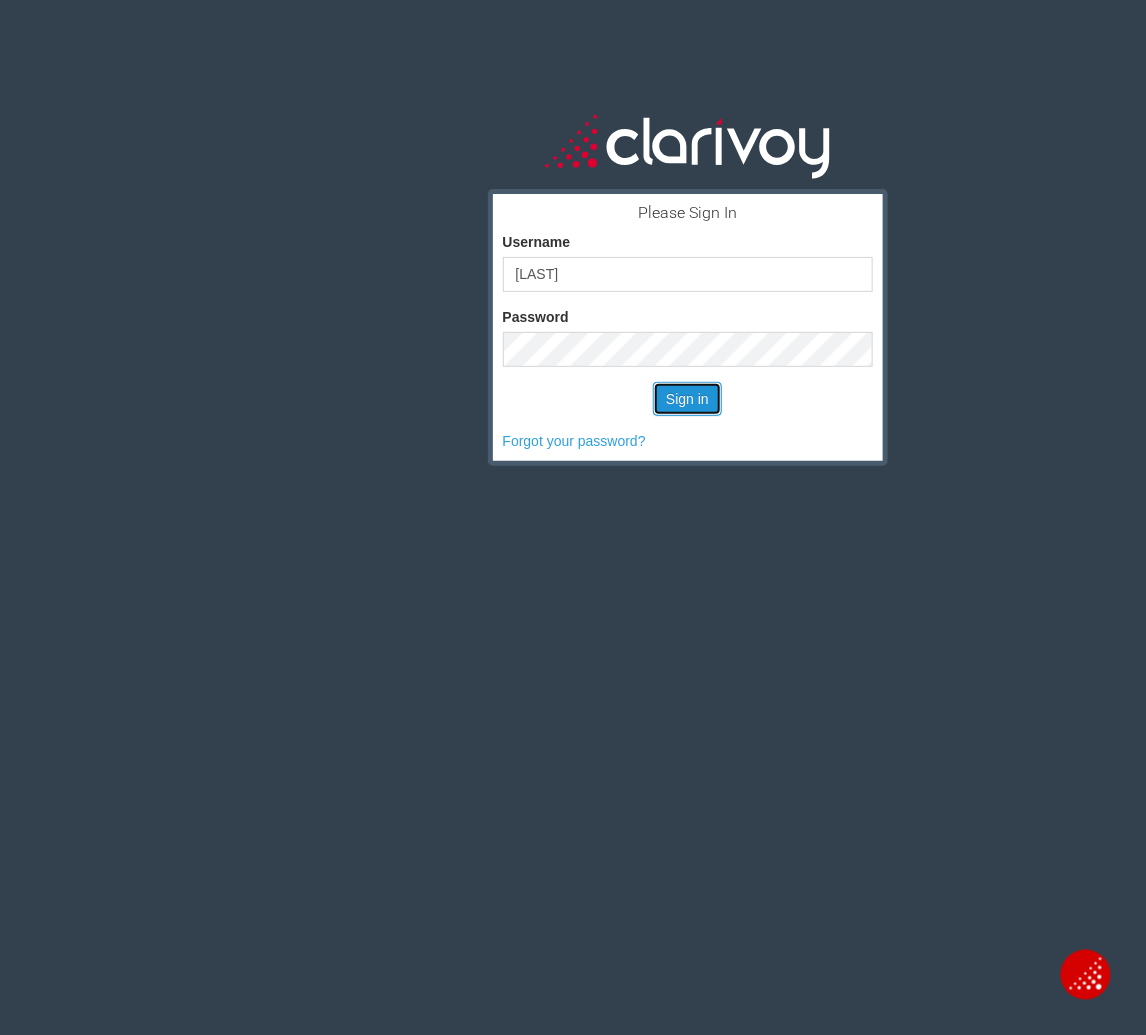 click on "Sign in" at bounding box center [687, 399] 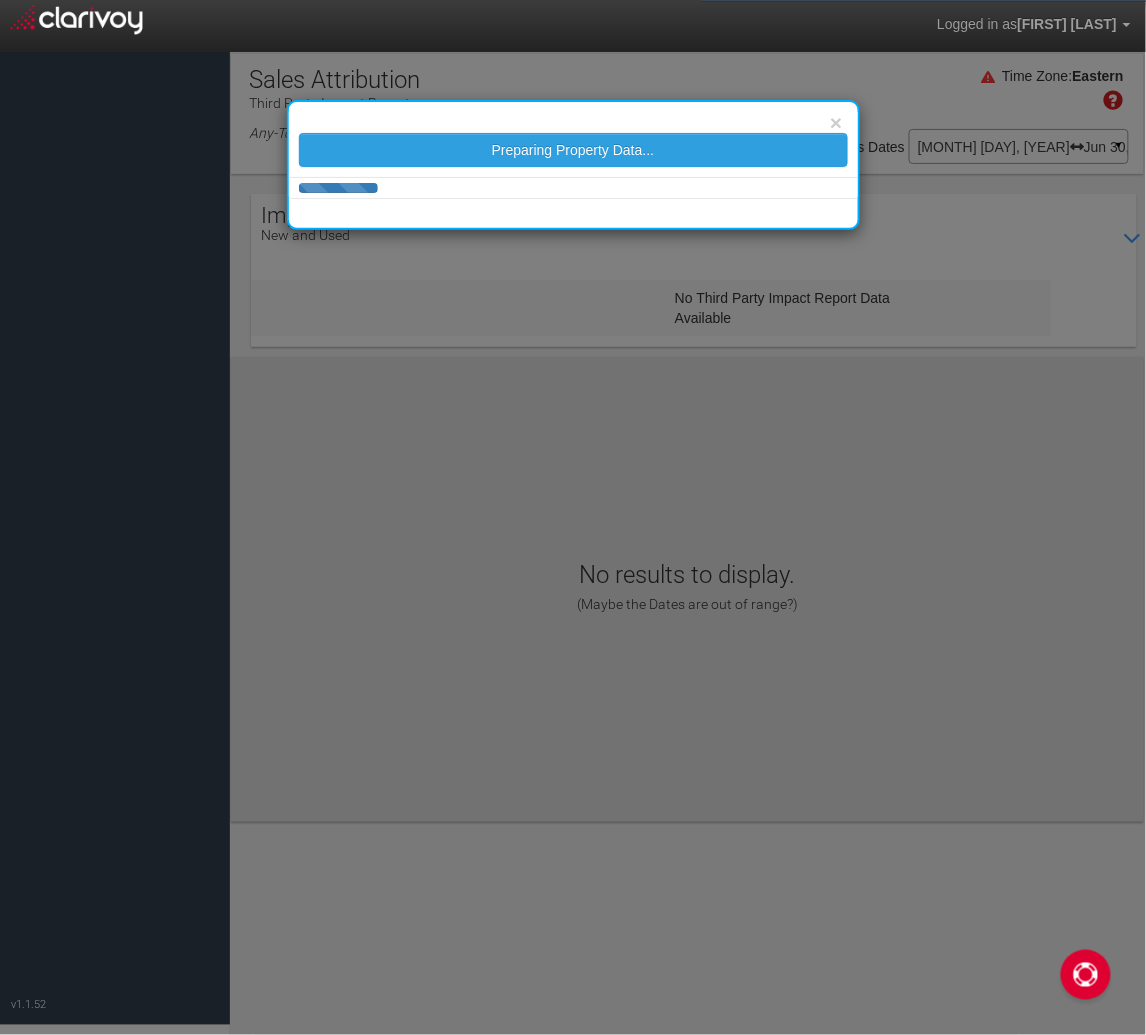 scroll, scrollTop: 0, scrollLeft: 0, axis: both 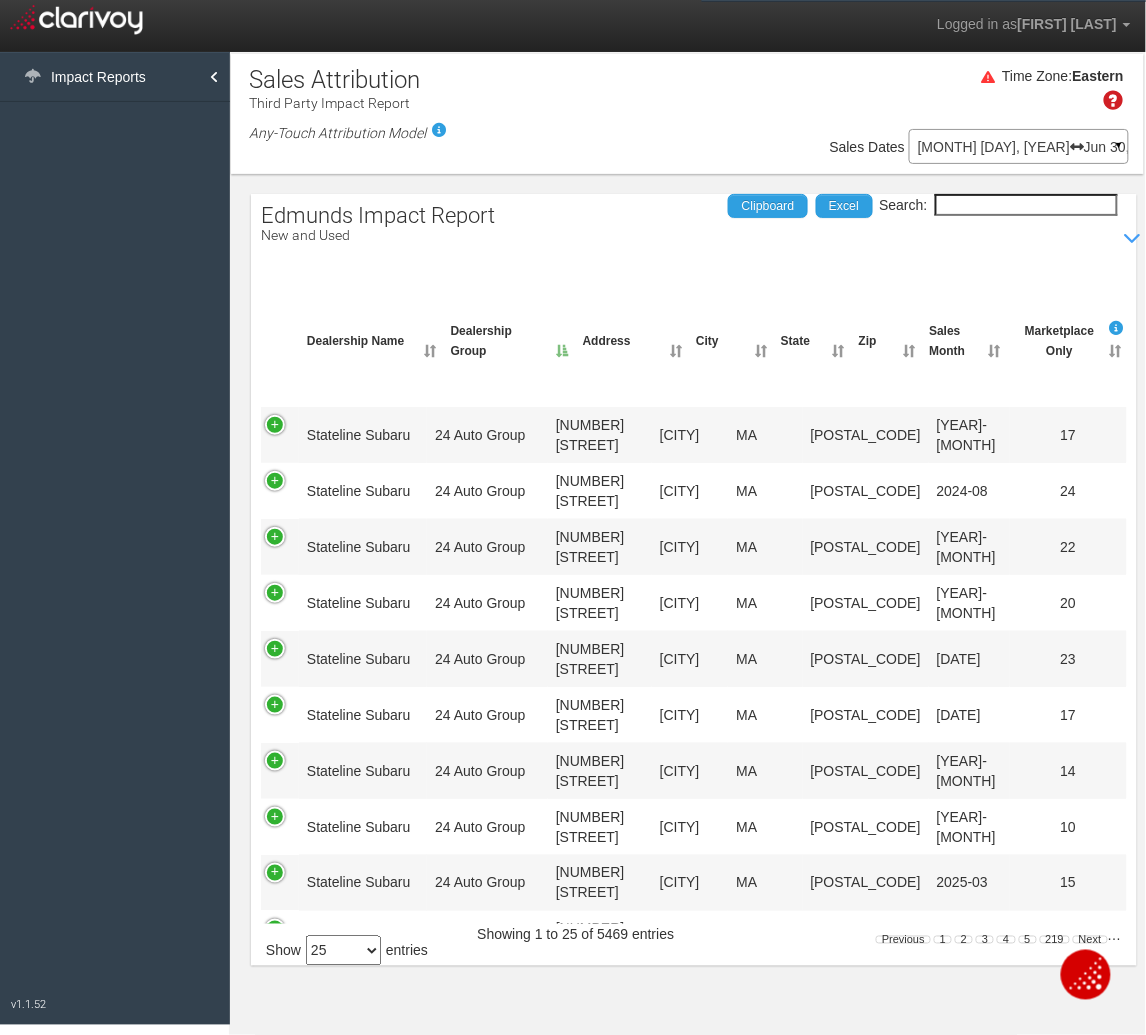click on "[MONTH] [DAY], [YEAR]   [MONTH] [DAY], [YEAR]
▼" at bounding box center (1019, 146) 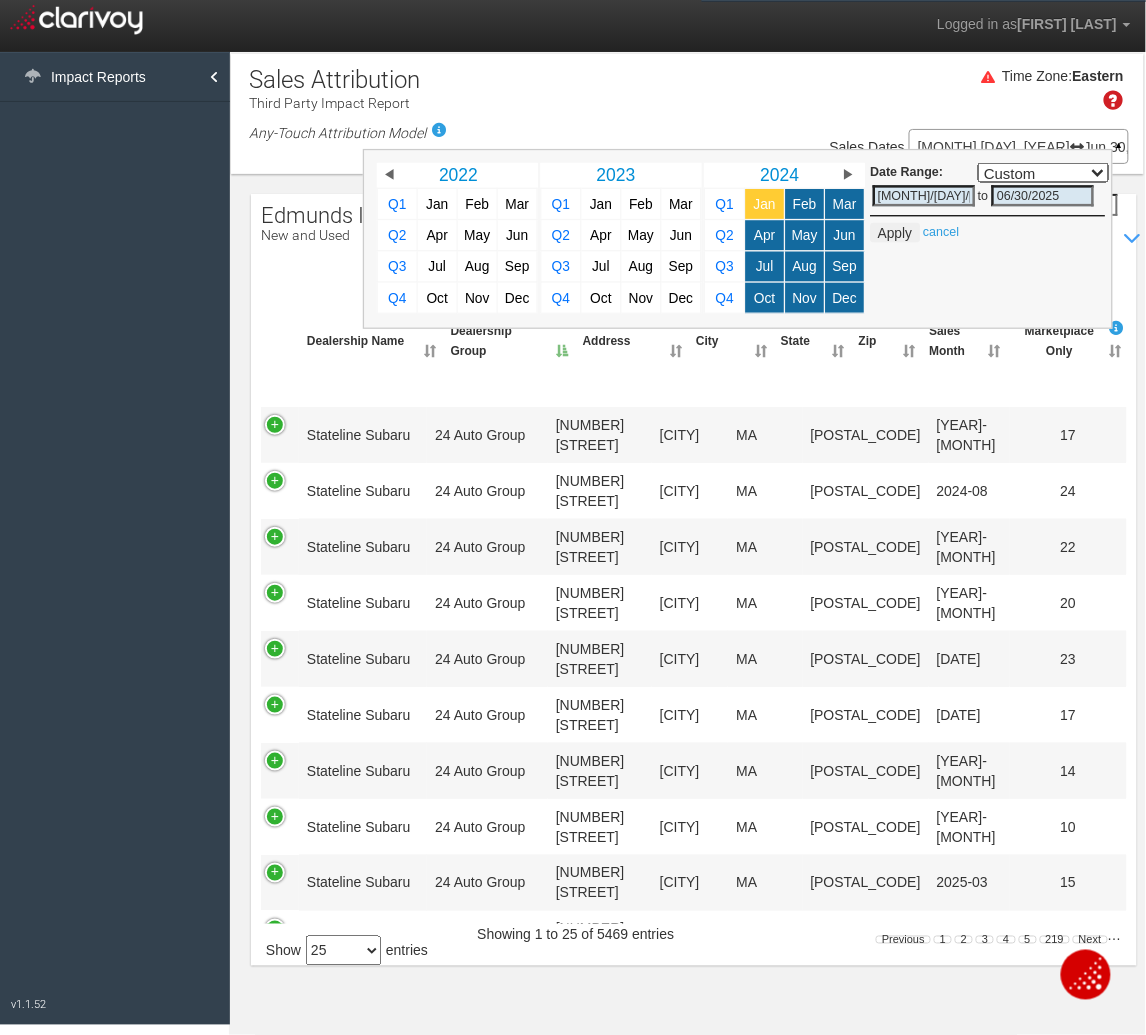 click on "Jan" at bounding box center (765, 203) 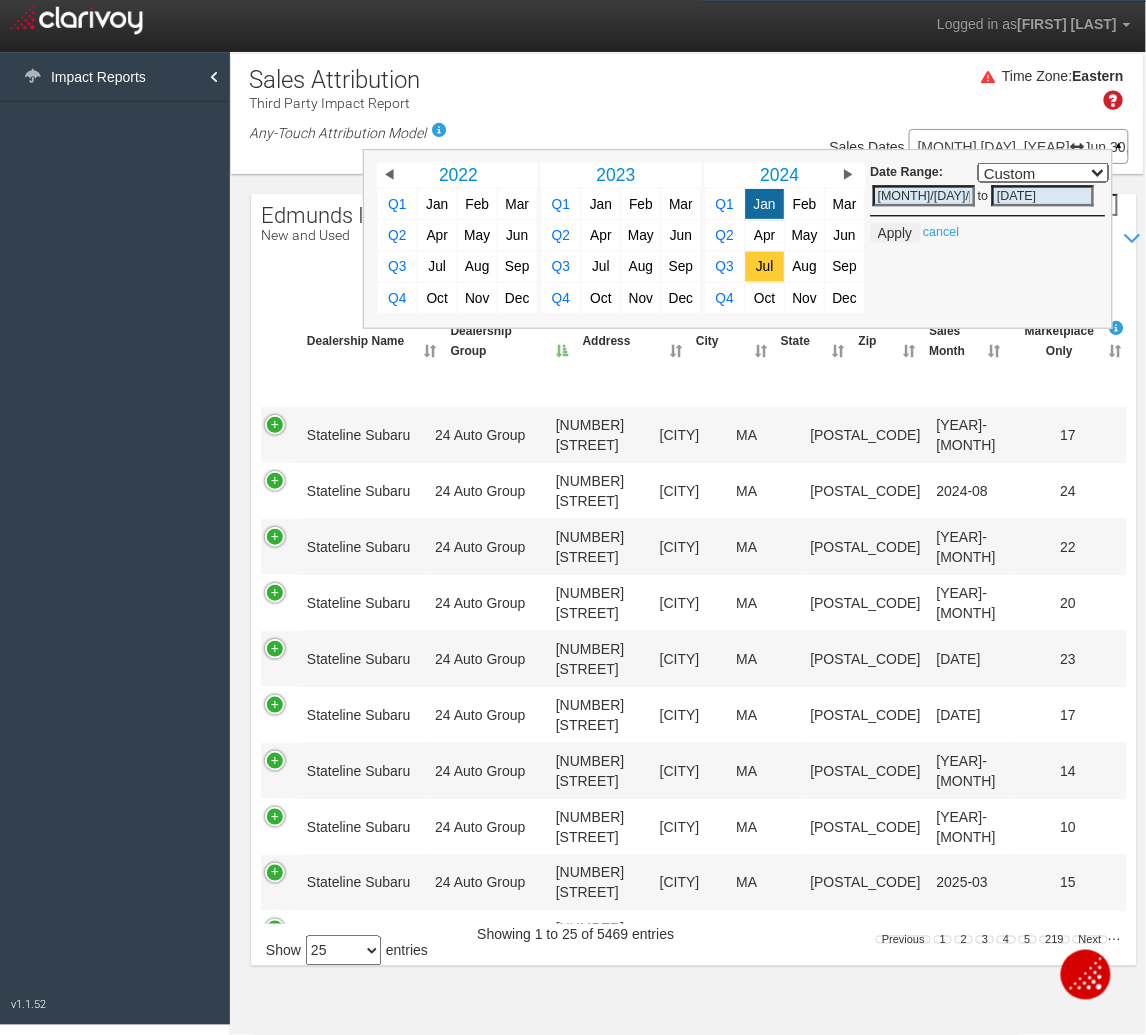 click on "Jul" at bounding box center (764, 266) 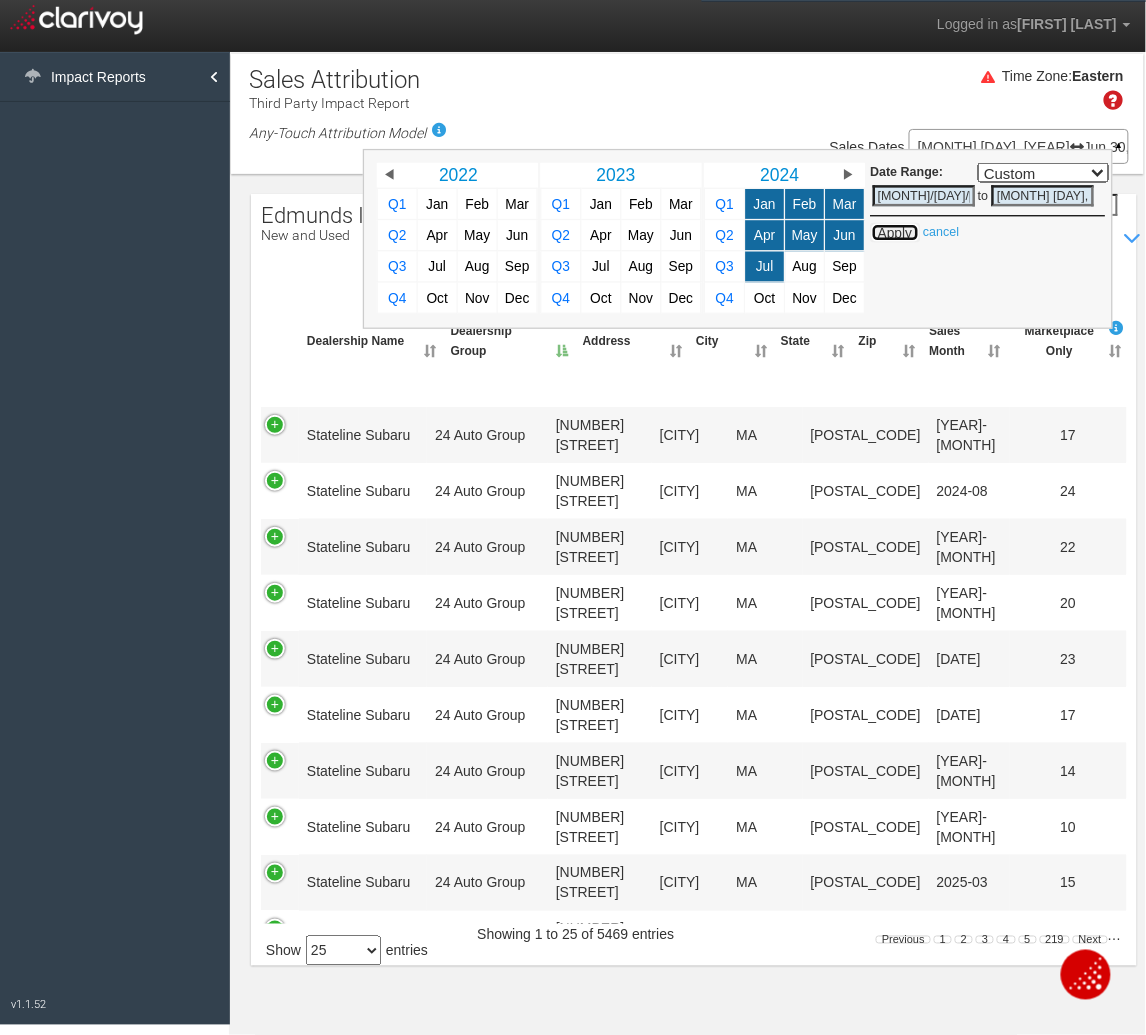 click on "Apply" at bounding box center (894, 233) 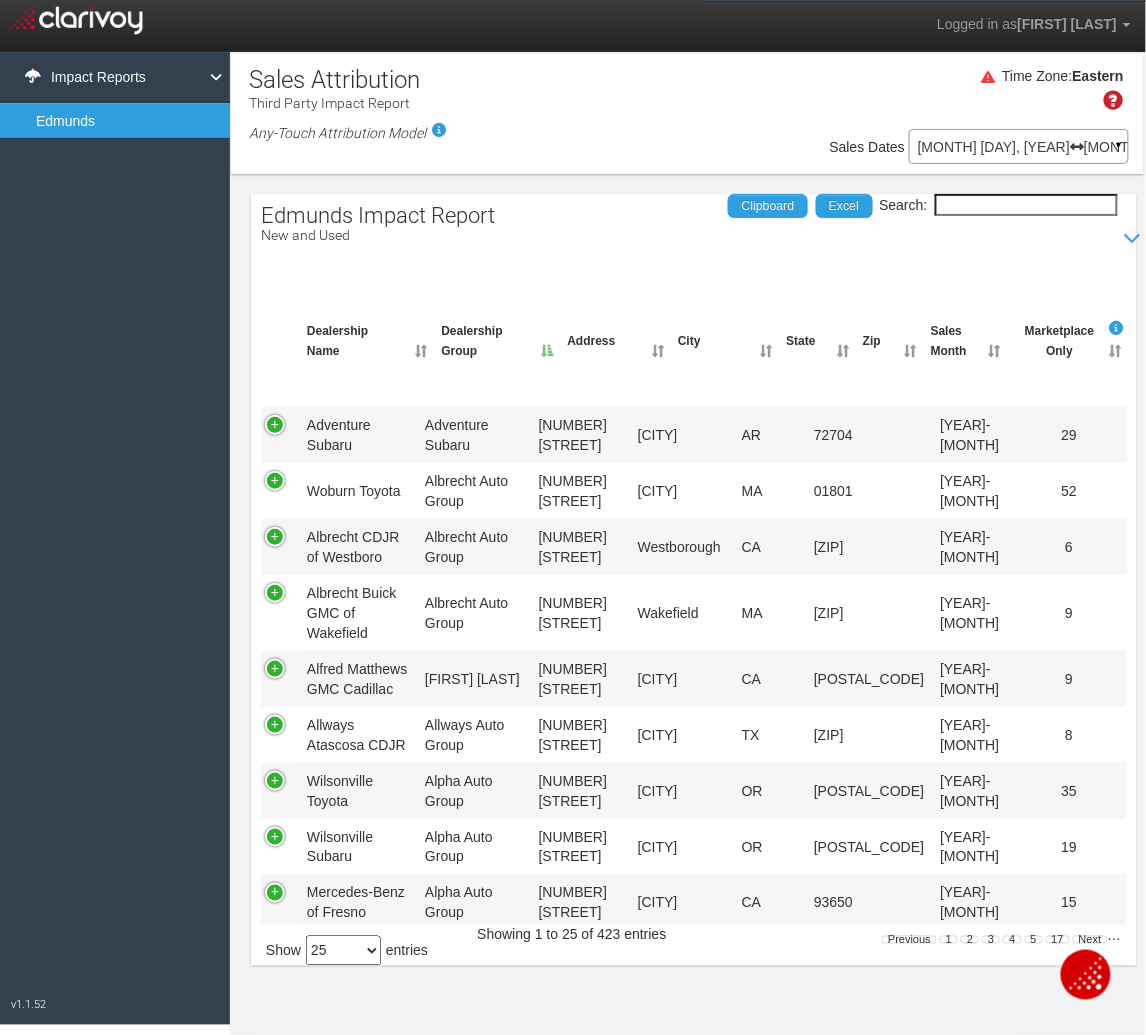 click on "Search:" at bounding box center [1026, 205] 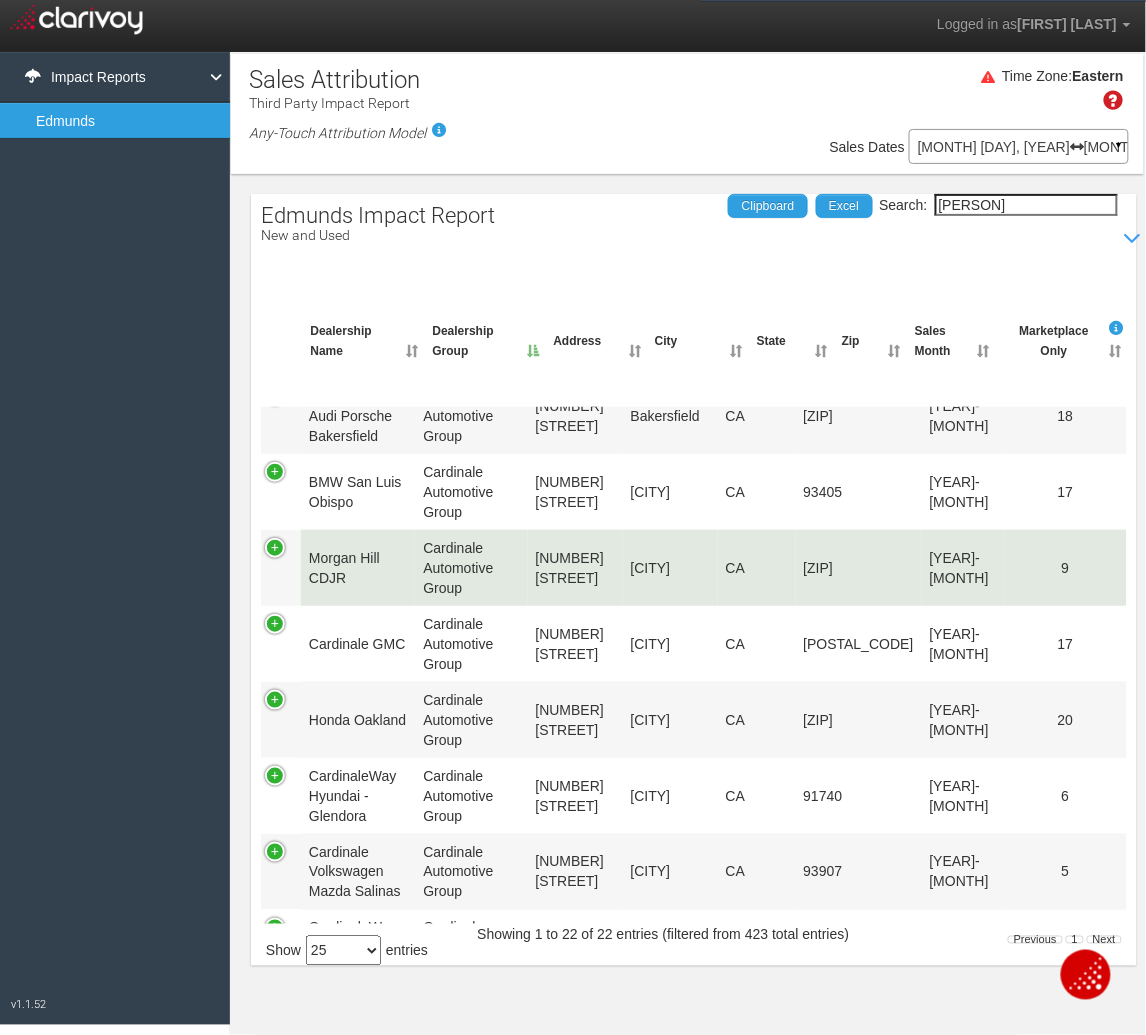 scroll, scrollTop: 196, scrollLeft: 0, axis: vertical 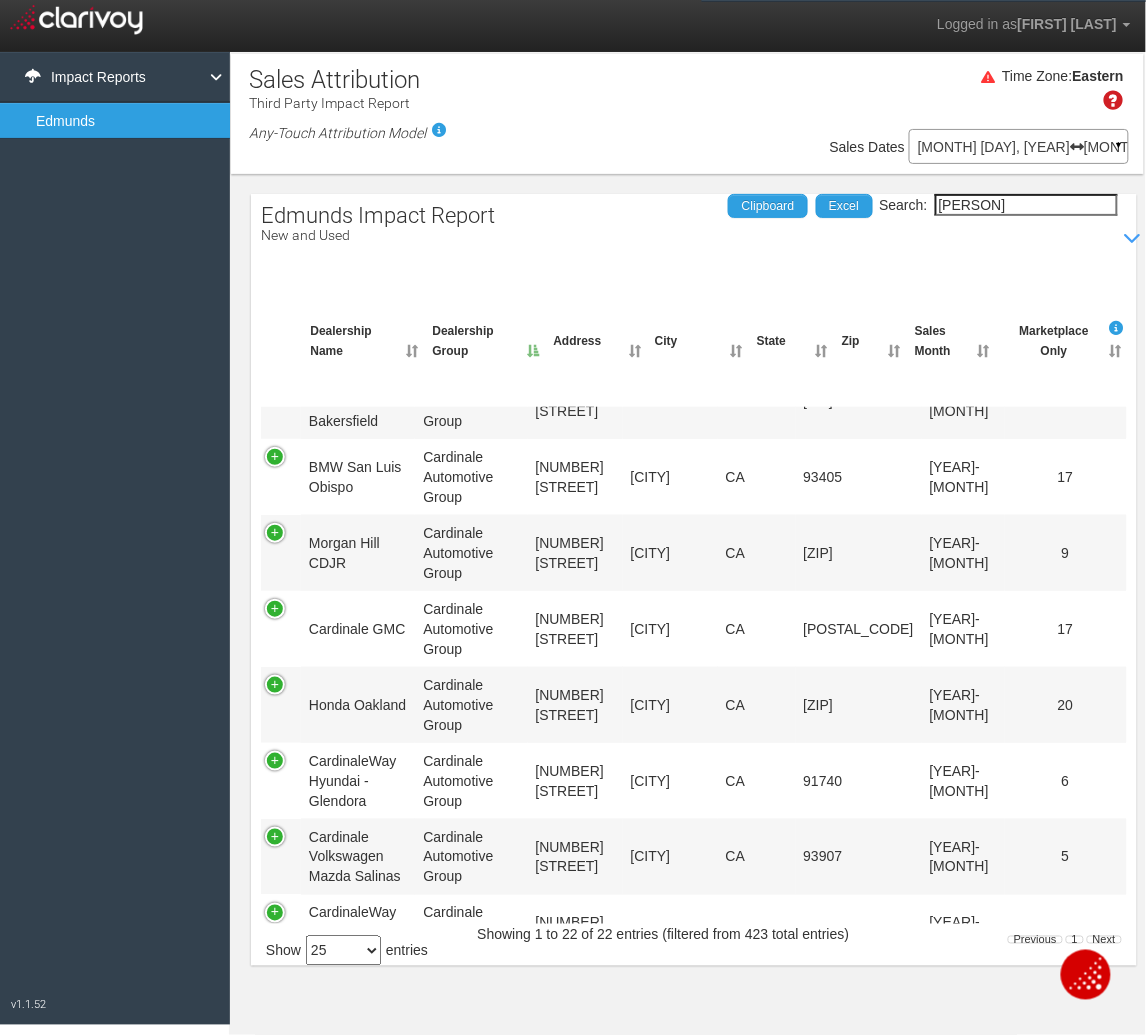 type on "[PERSON]" 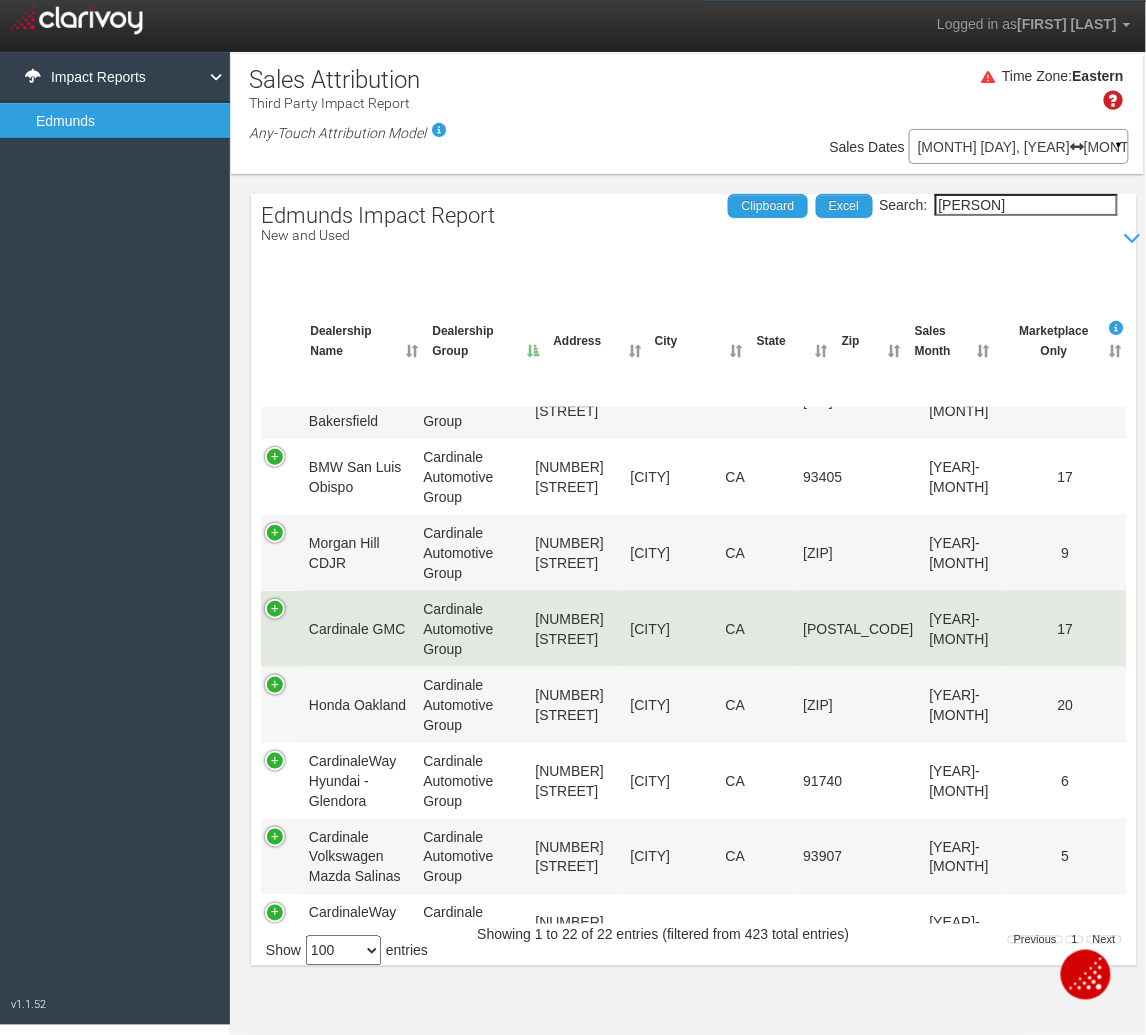 scroll, scrollTop: 1184, scrollLeft: 0, axis: vertical 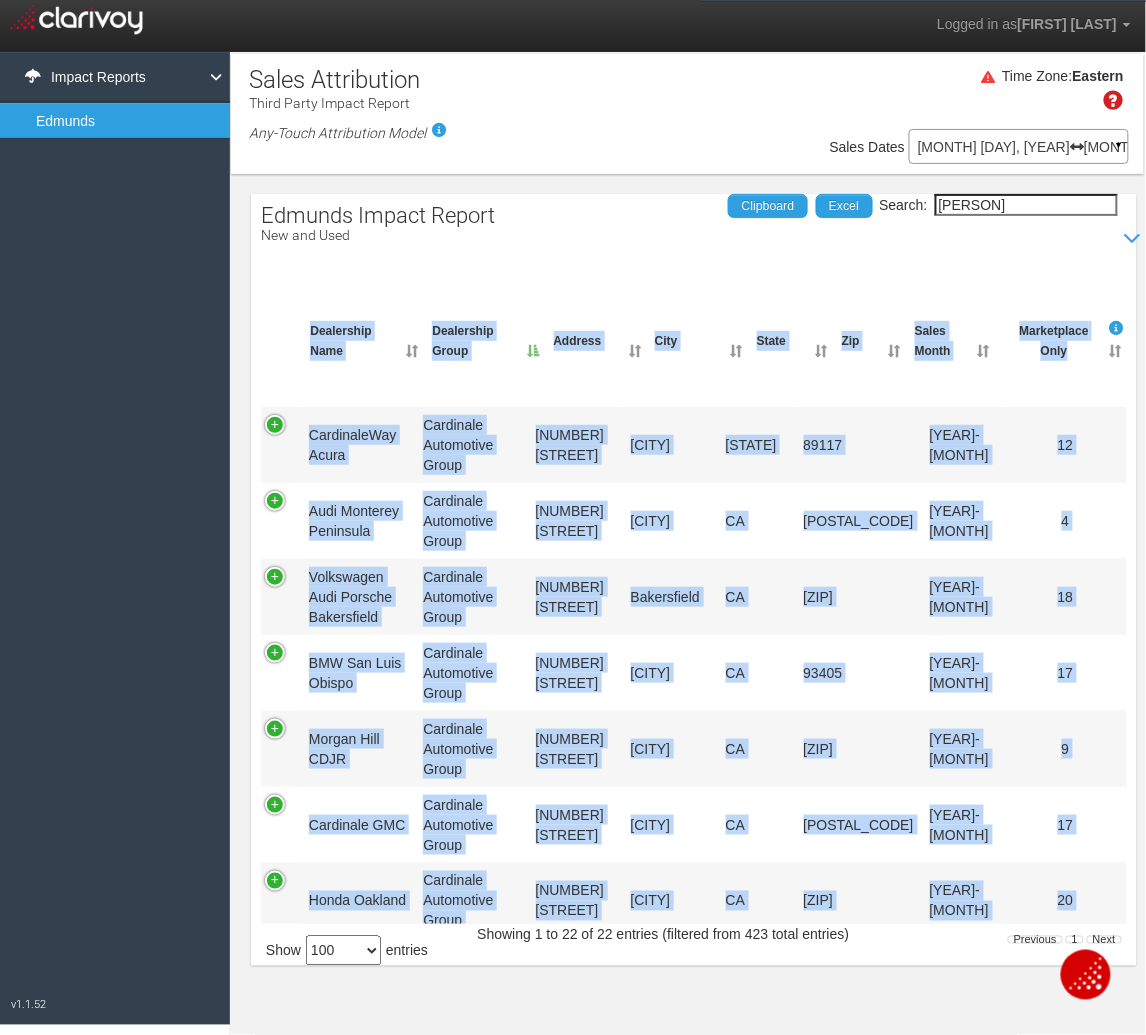 drag, startPoint x: 1069, startPoint y: 887, endPoint x: 335, endPoint y: 382, distance: 890.9439 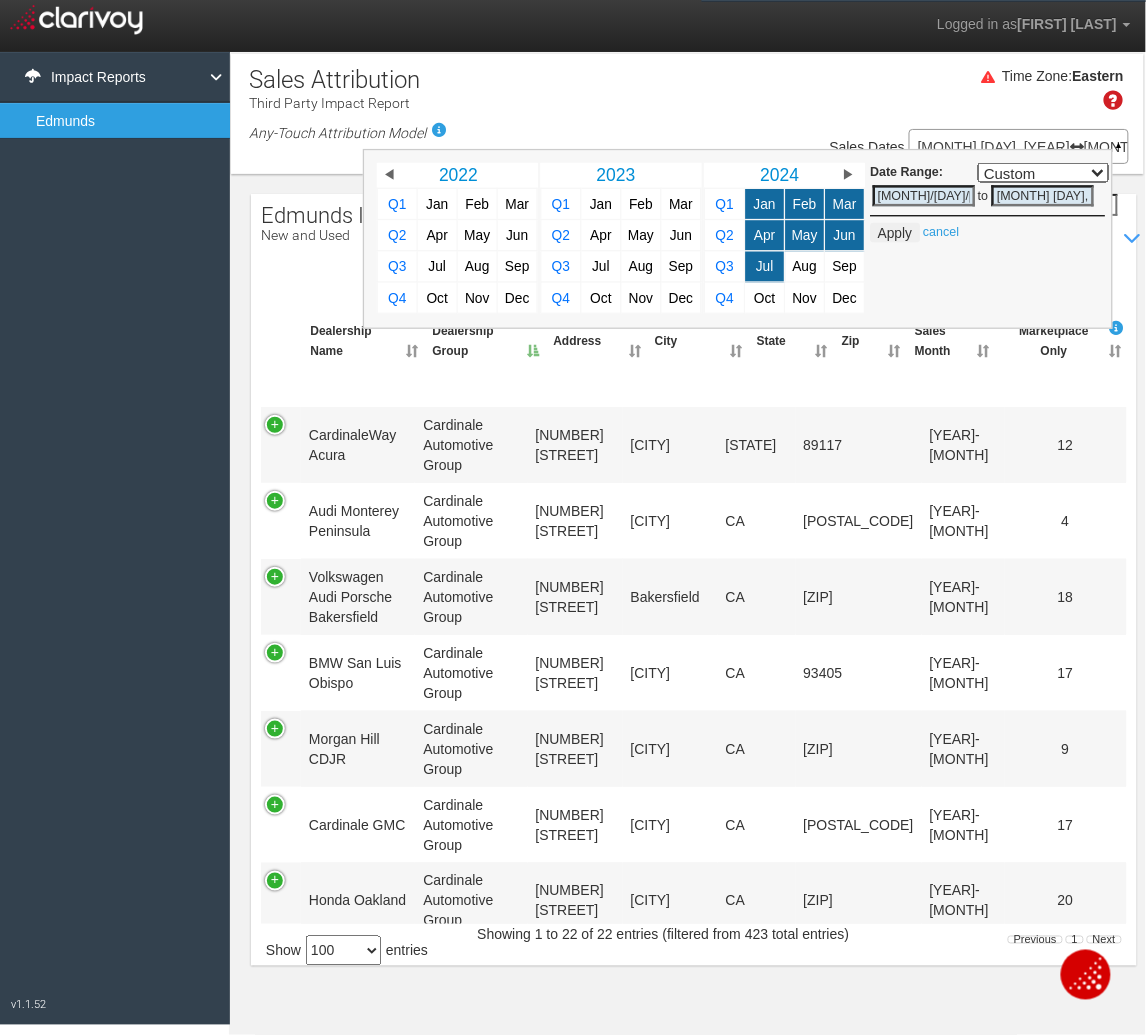 click on "▶" at bounding box center (848, 175) 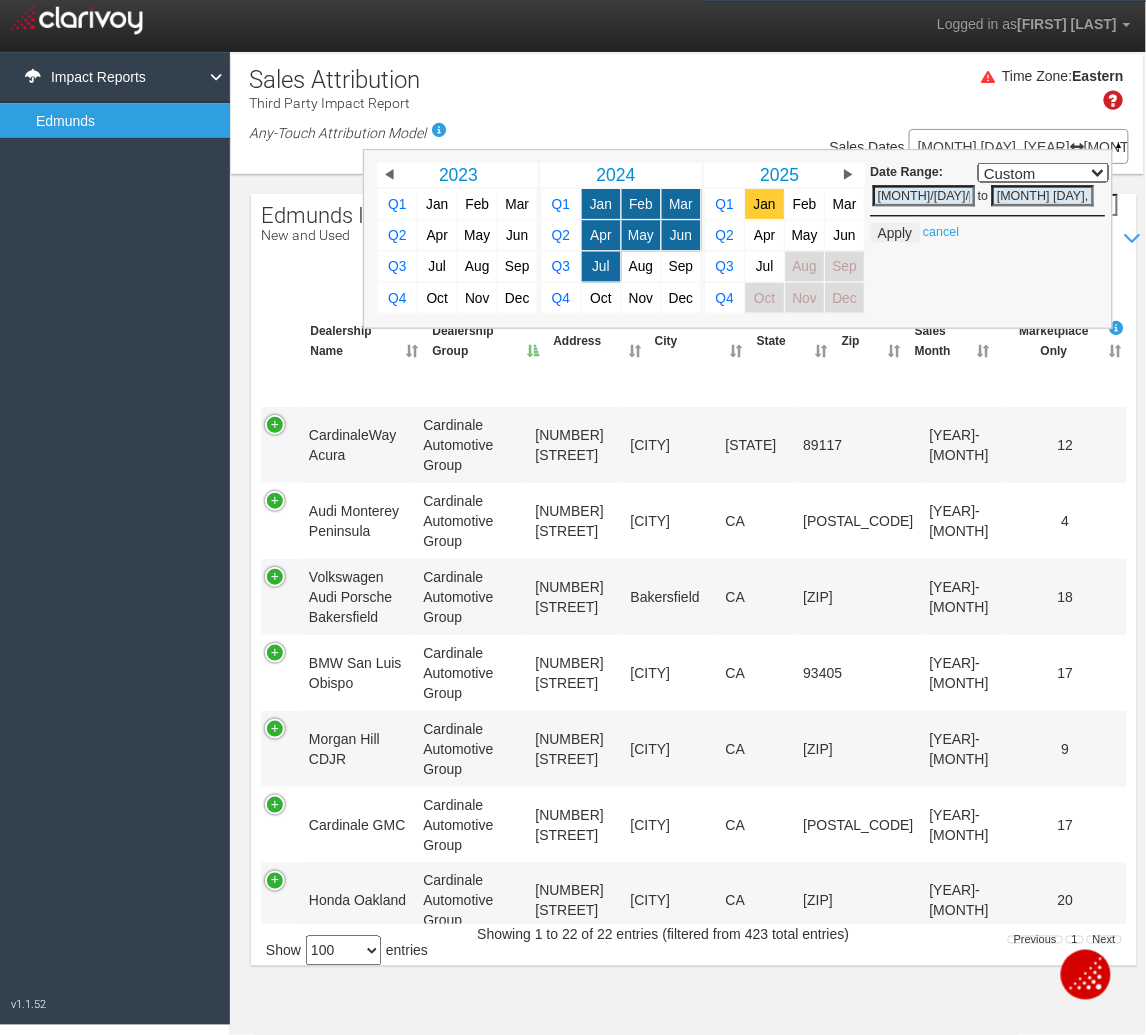 click on "Jan" at bounding box center [765, 203] 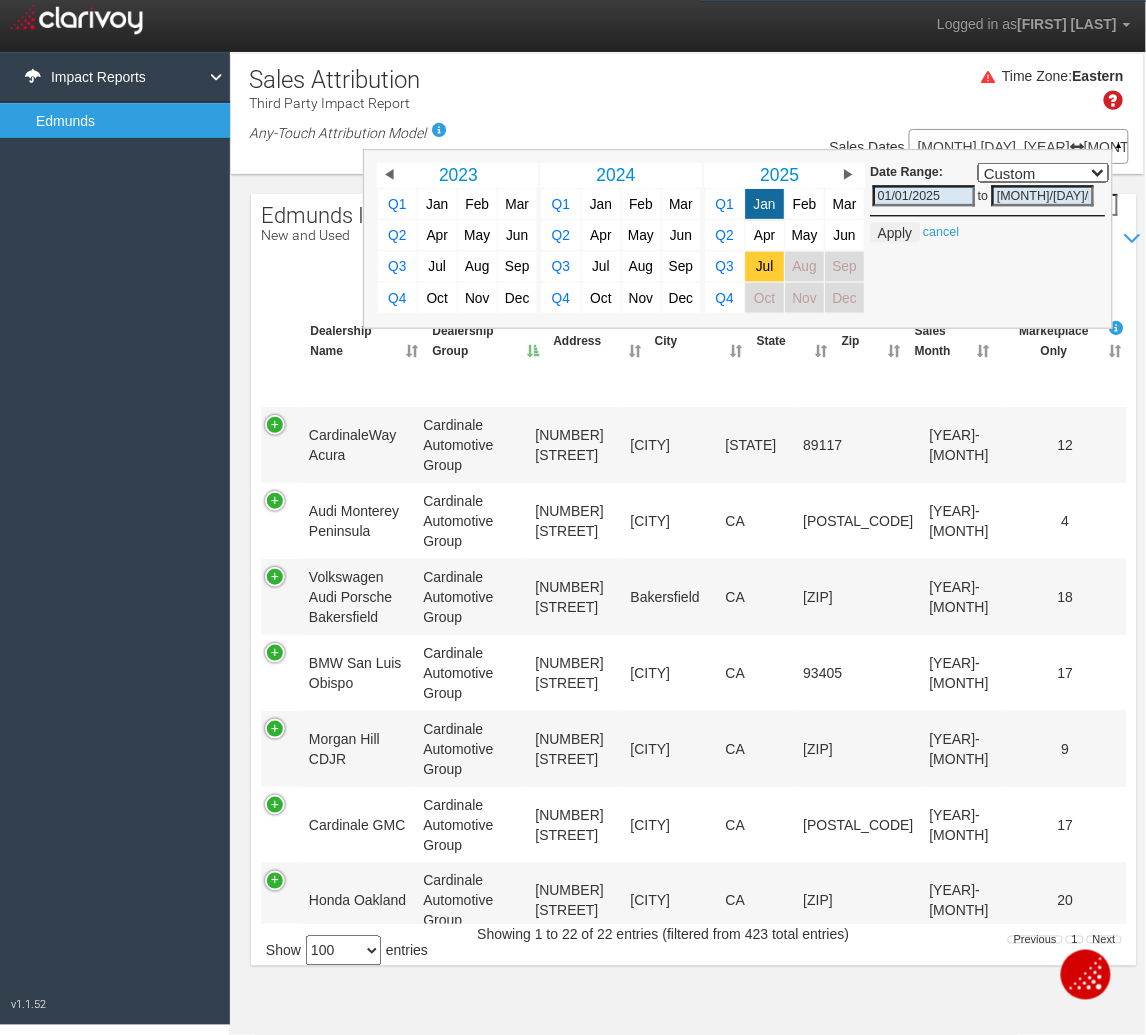 click on "Jul" at bounding box center (765, 266) 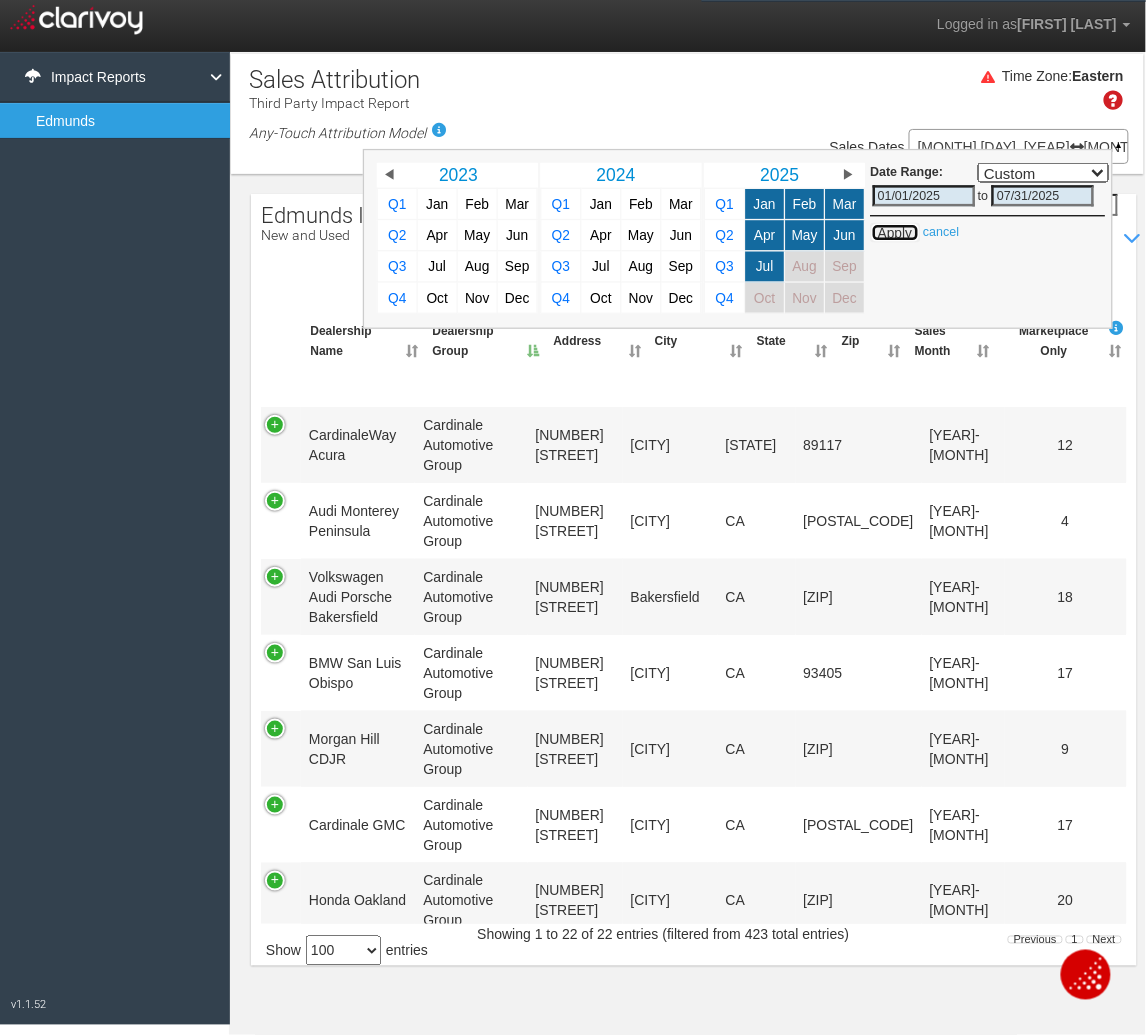 click on "Apply" at bounding box center (894, 233) 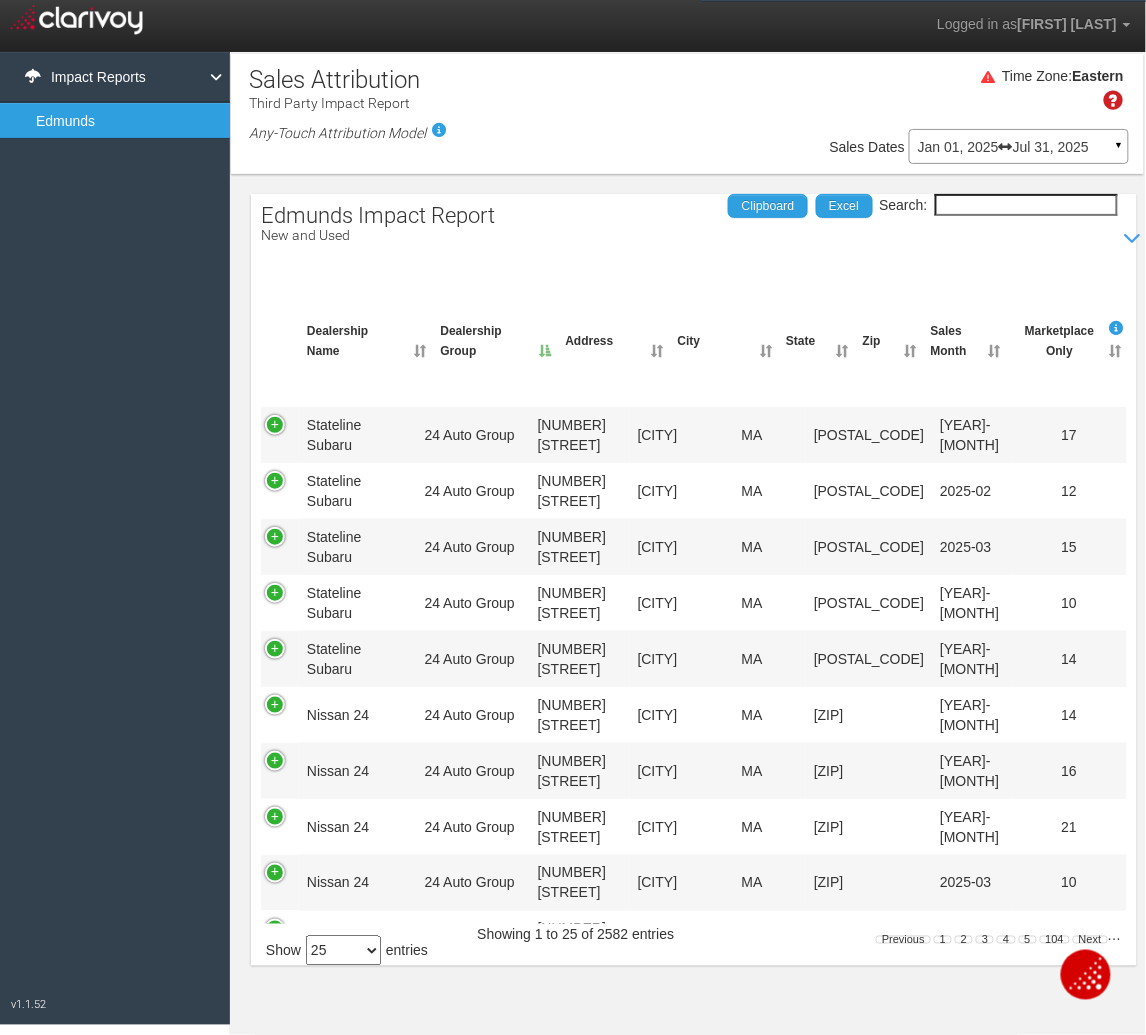 click on "Search:" at bounding box center [1026, 205] 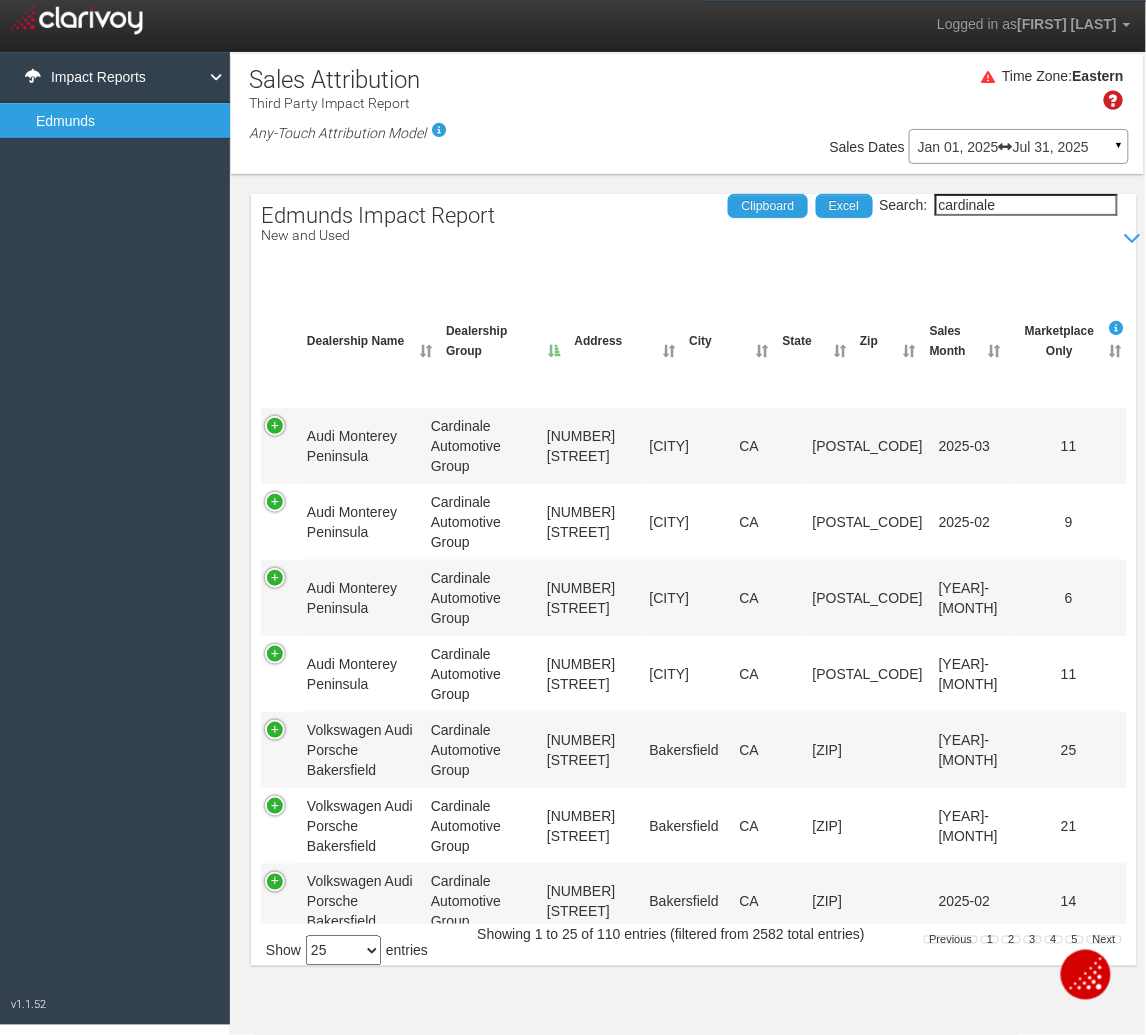 scroll, scrollTop: 666, scrollLeft: 0, axis: vertical 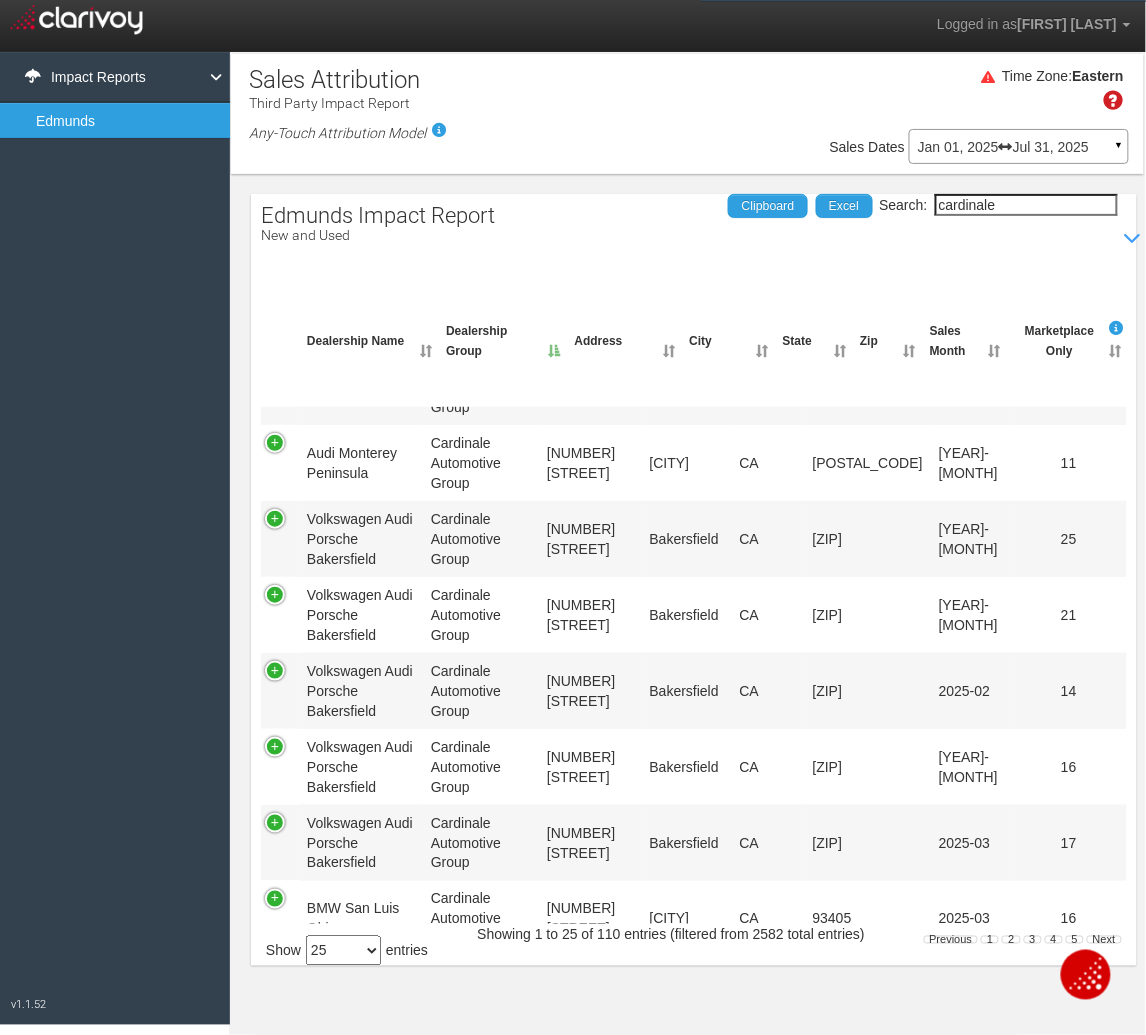 type on "cardinale" 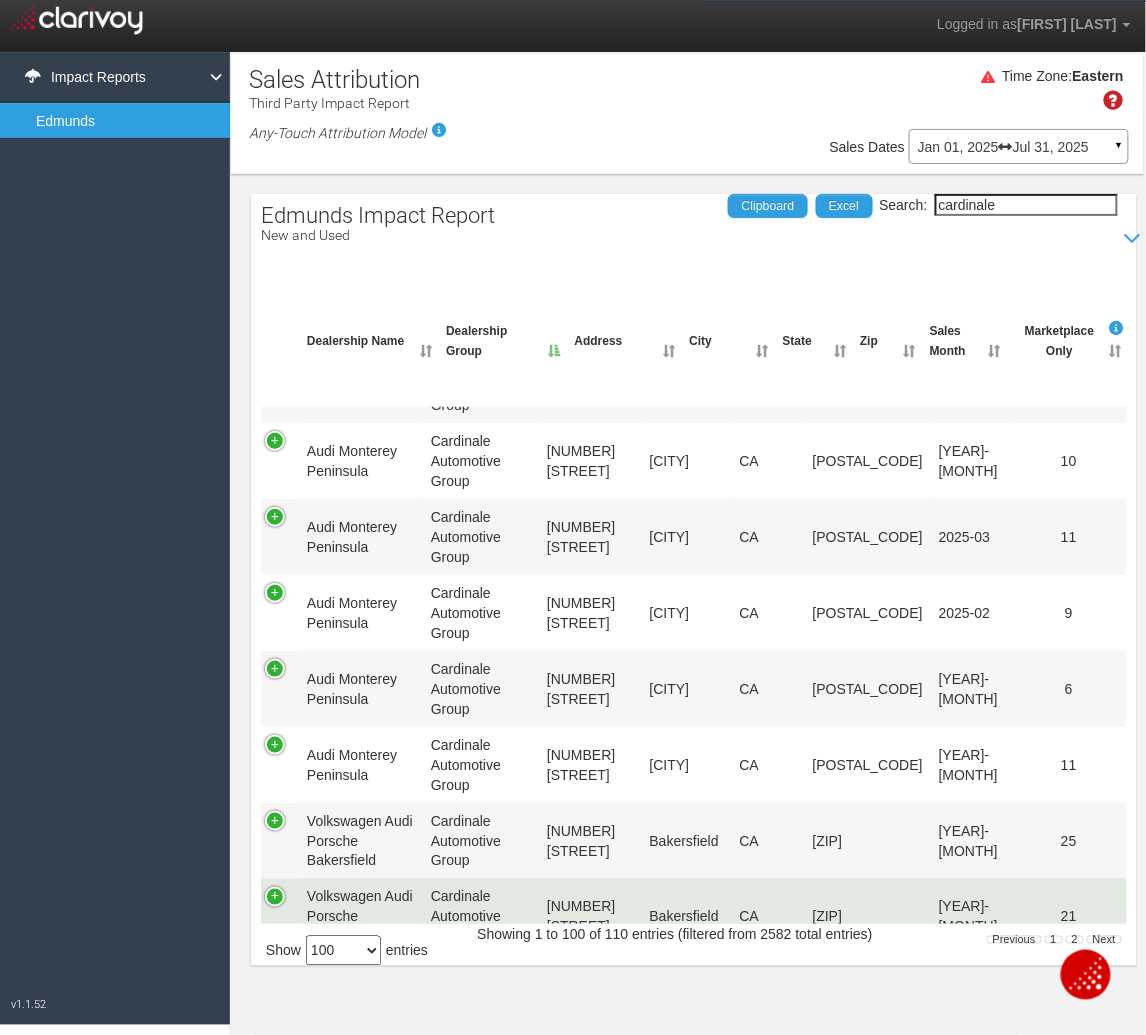 scroll, scrollTop: 0, scrollLeft: 0, axis: both 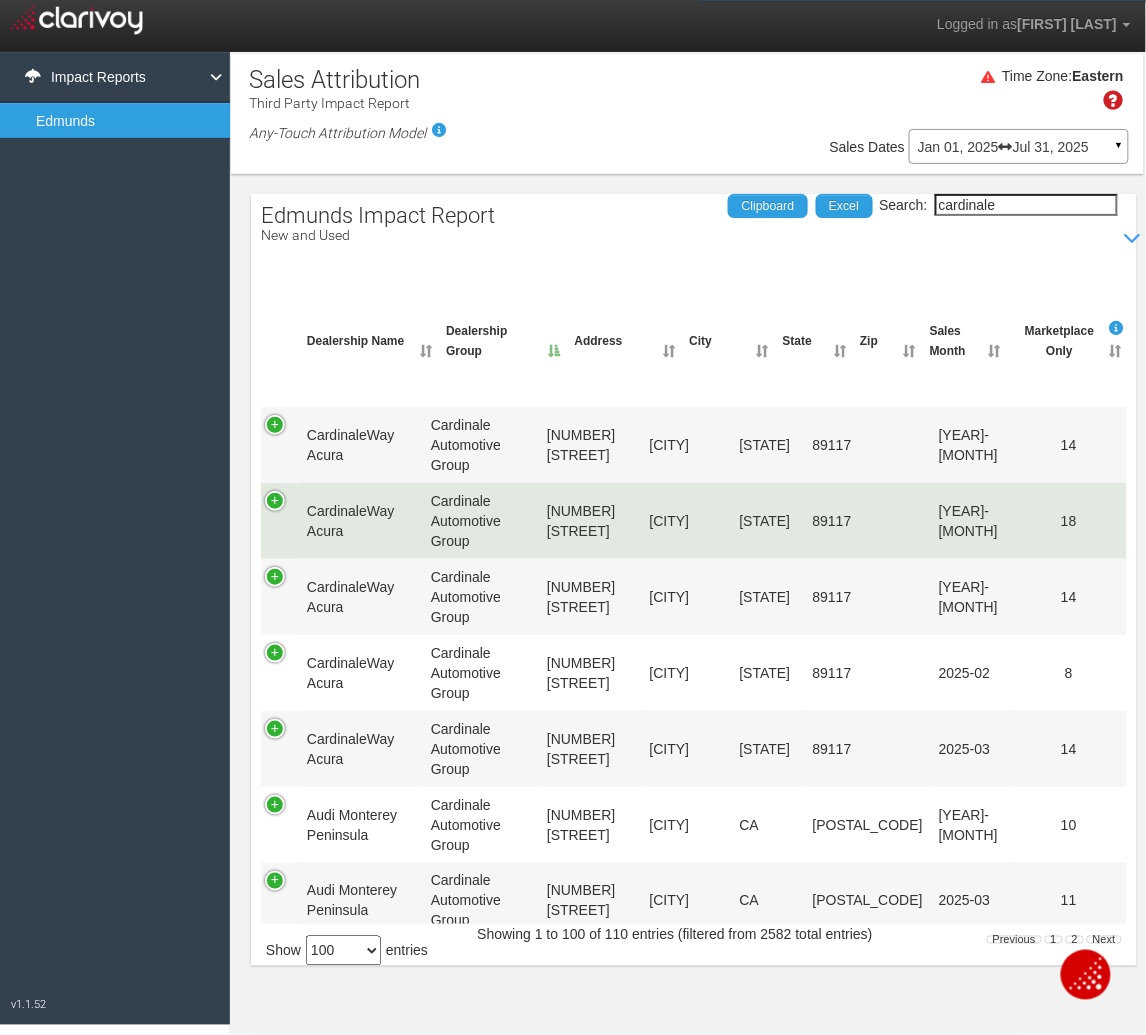 drag, startPoint x: 301, startPoint y: 325, endPoint x: 549, endPoint y: 485, distance: 295.13388 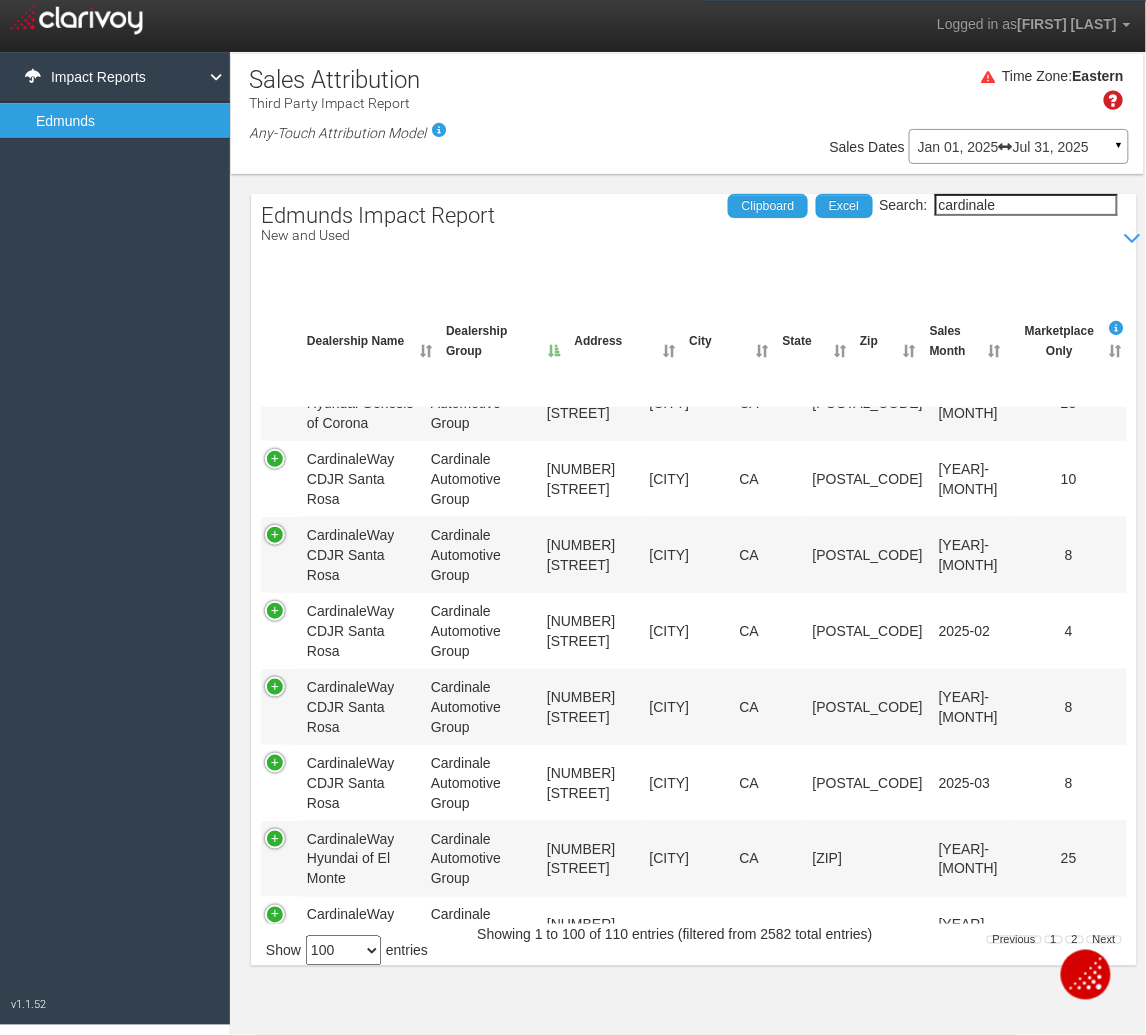 scroll, scrollTop: 7091, scrollLeft: 0, axis: vertical 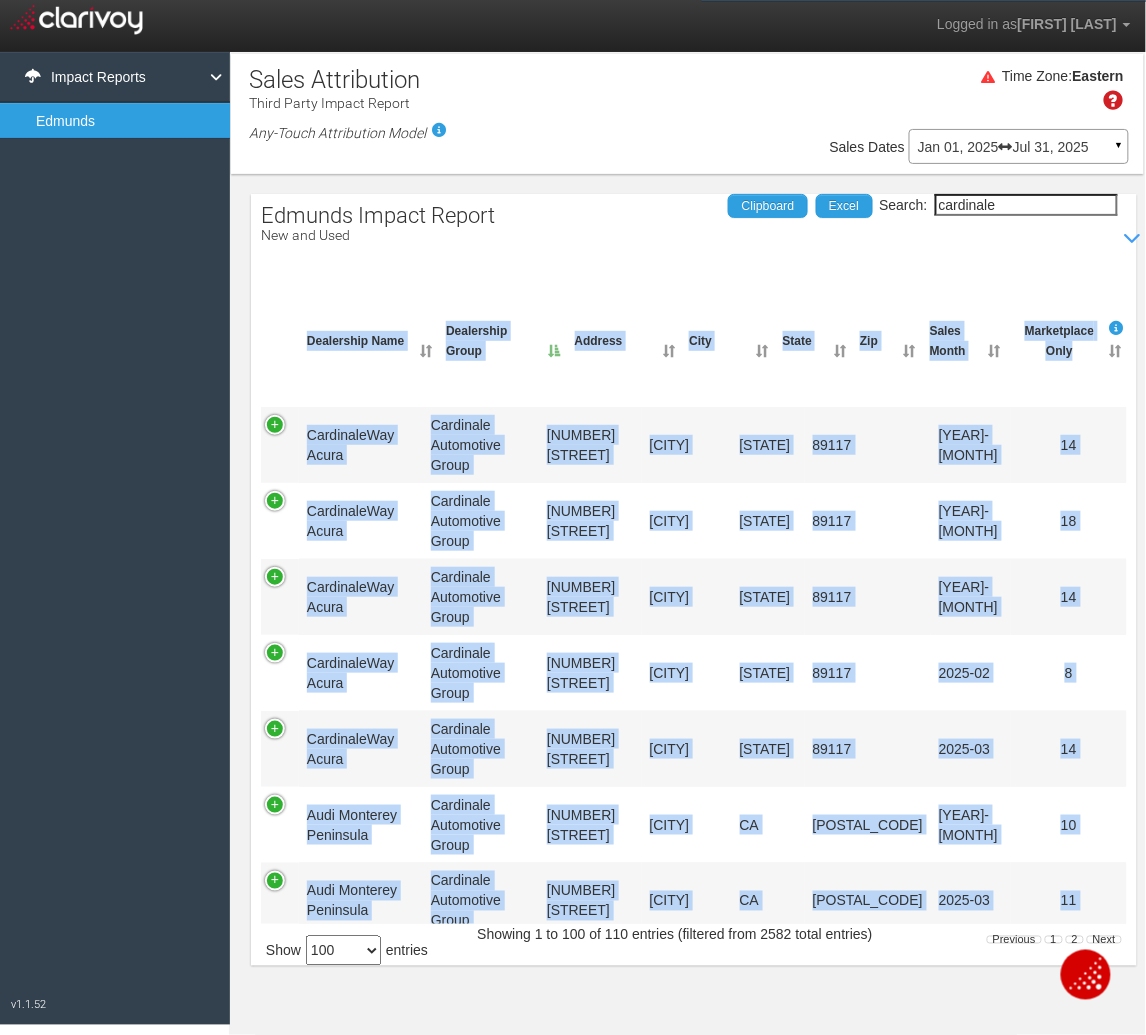 drag, startPoint x: 1083, startPoint y: 876, endPoint x: 410, endPoint y: 278, distance: 900.2961 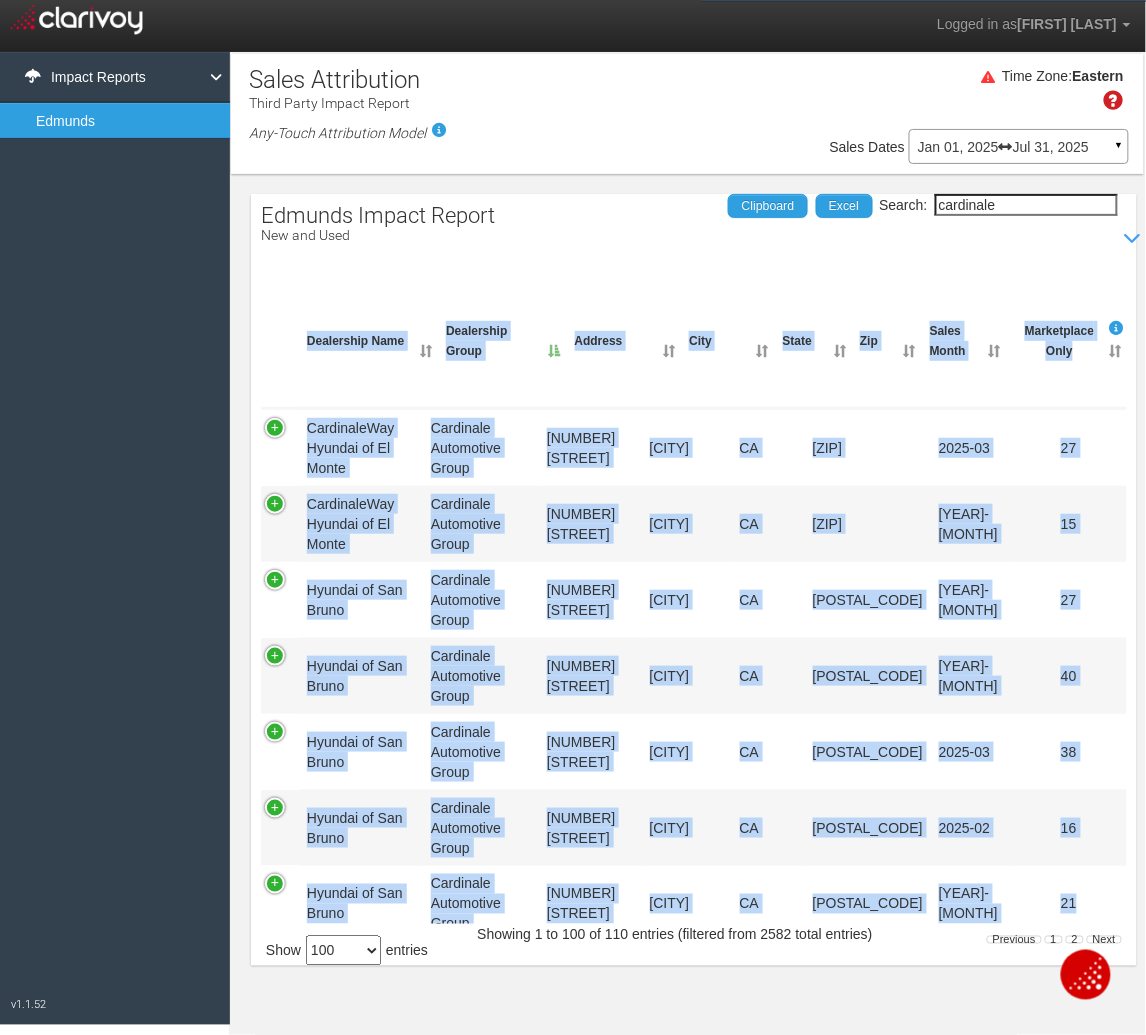 scroll, scrollTop: 7091, scrollLeft: 0, axis: vertical 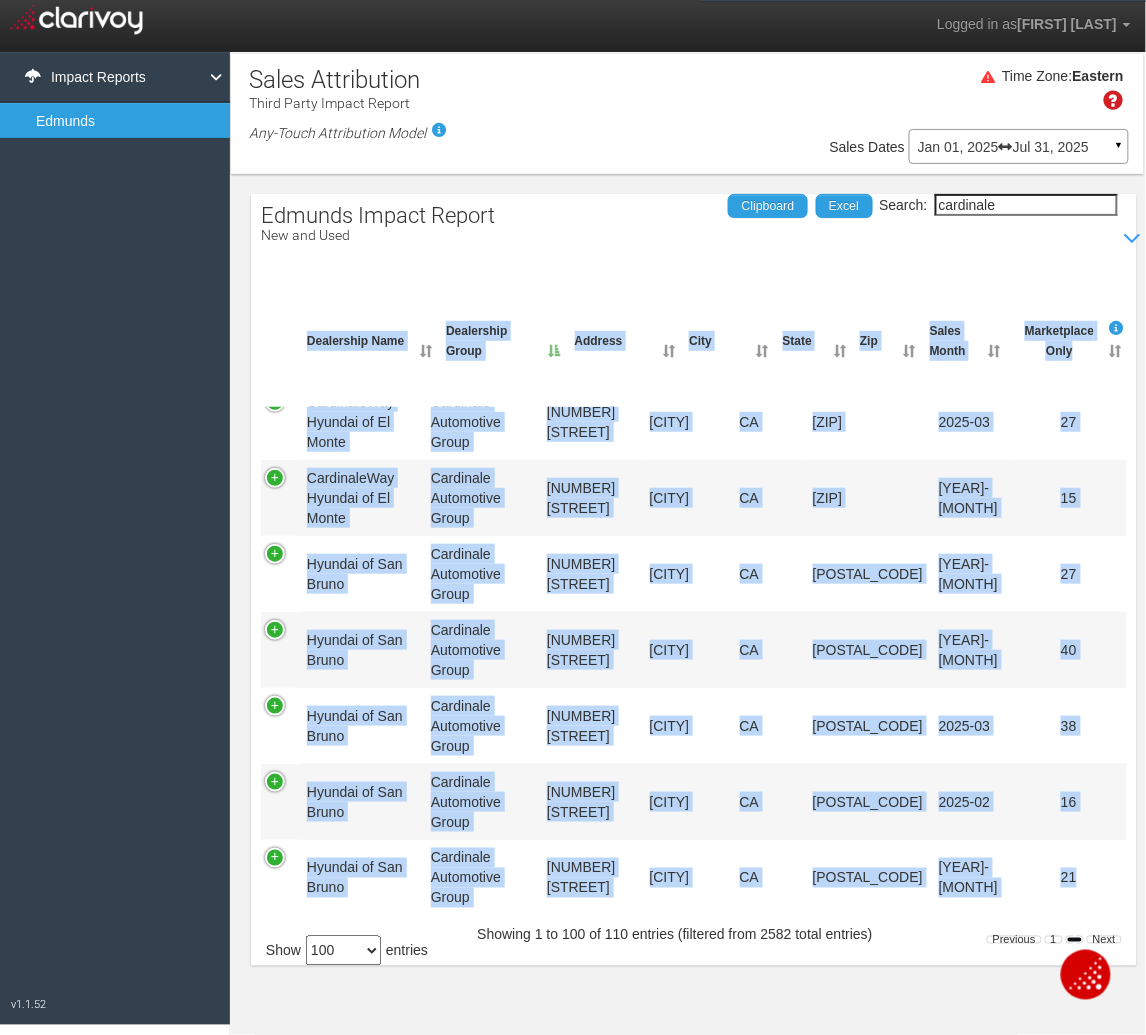 click on "2" at bounding box center [1075, 940] 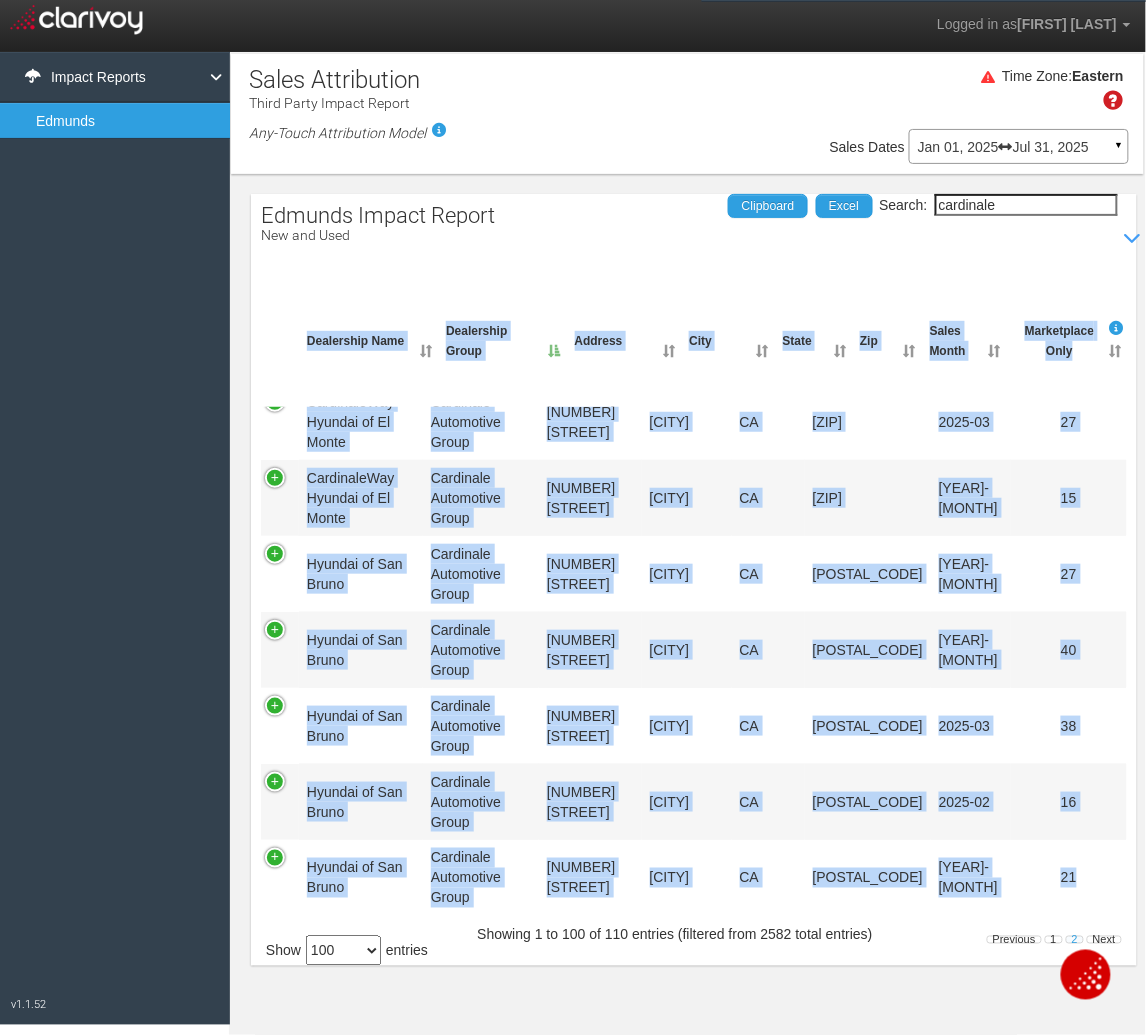 scroll, scrollTop: 252, scrollLeft: 0, axis: vertical 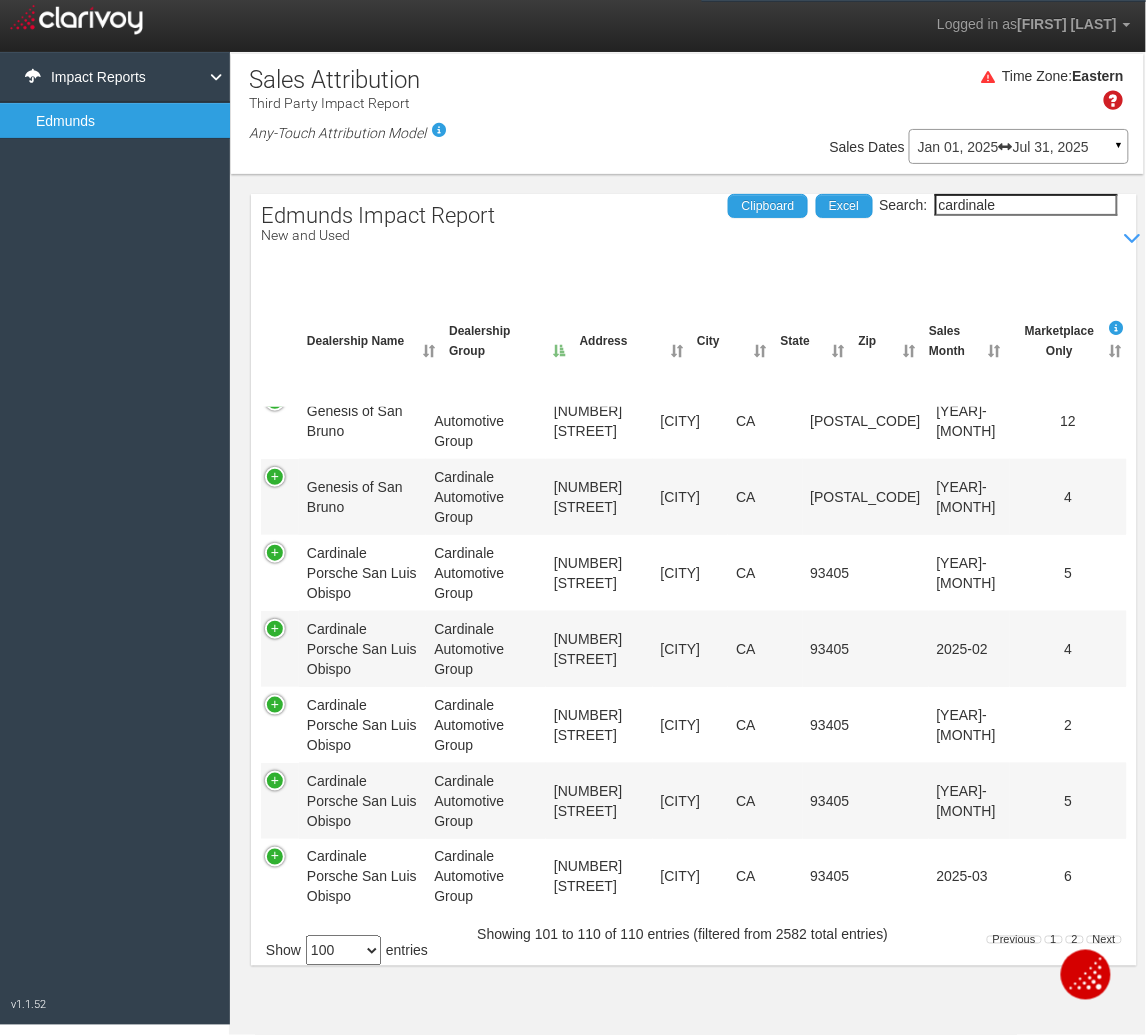 click on "Search: cardinale   Clipboard   Excel     Dealership Name Dealership Group Address City State Zip Sales Month Marketplace Only Marketplace + Dealer Website Attributed Leads Total Attributed Sales Clarivoy Property Id Vendor Dealer Id   Dealership Name Dealership Group Address City State Zip Sales Month Marketplace Only Marketplace + Dealer Website Attributed Leads Total Attributed Sales Clarivoy Property Id Vendor Dealer Id
Genesis of San Bruno Cardinale Automotive Group [NUMBER] [STREET] [CITY] [STATE] [ZIP] [DATE] 10 17 3 32 50504 1845098 Genesis of San Bruno Cardinale Automotive Group [NUMBER] [STREET] [CITY] [STATE] [ZIP] [DATE] 15 23 0 38 50504 1845098 Genesis of San Bruno Cardinale Automotive Group [NUMBER] [STREET] [CITY] [STATE] [ZIP] [DATE] 10 23 1 33 50504 1845098 Genesis of San Bruno Cardinale Automotive Group [NUMBER] [STREET] [CITY] [STATE] [ZIP] [DATE] 12 13 2 26 50504 1845098 Genesis of San Bruno Cardinale Automotive Group [NUMBER] [STREET] [CITY] [STATE] [ZIP] [DATE] 4" at bounding box center (694, 620) 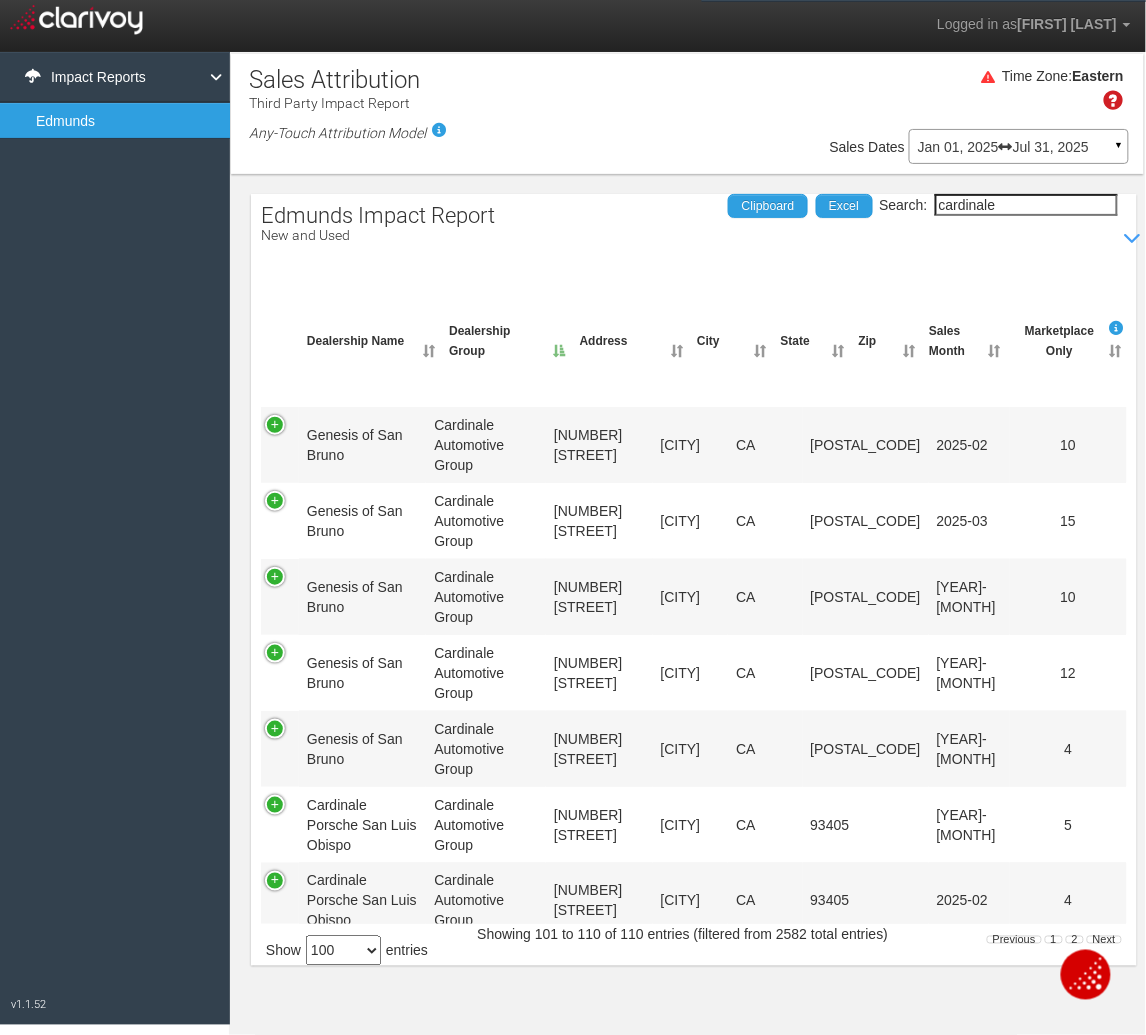 scroll, scrollTop: 252, scrollLeft: 0, axis: vertical 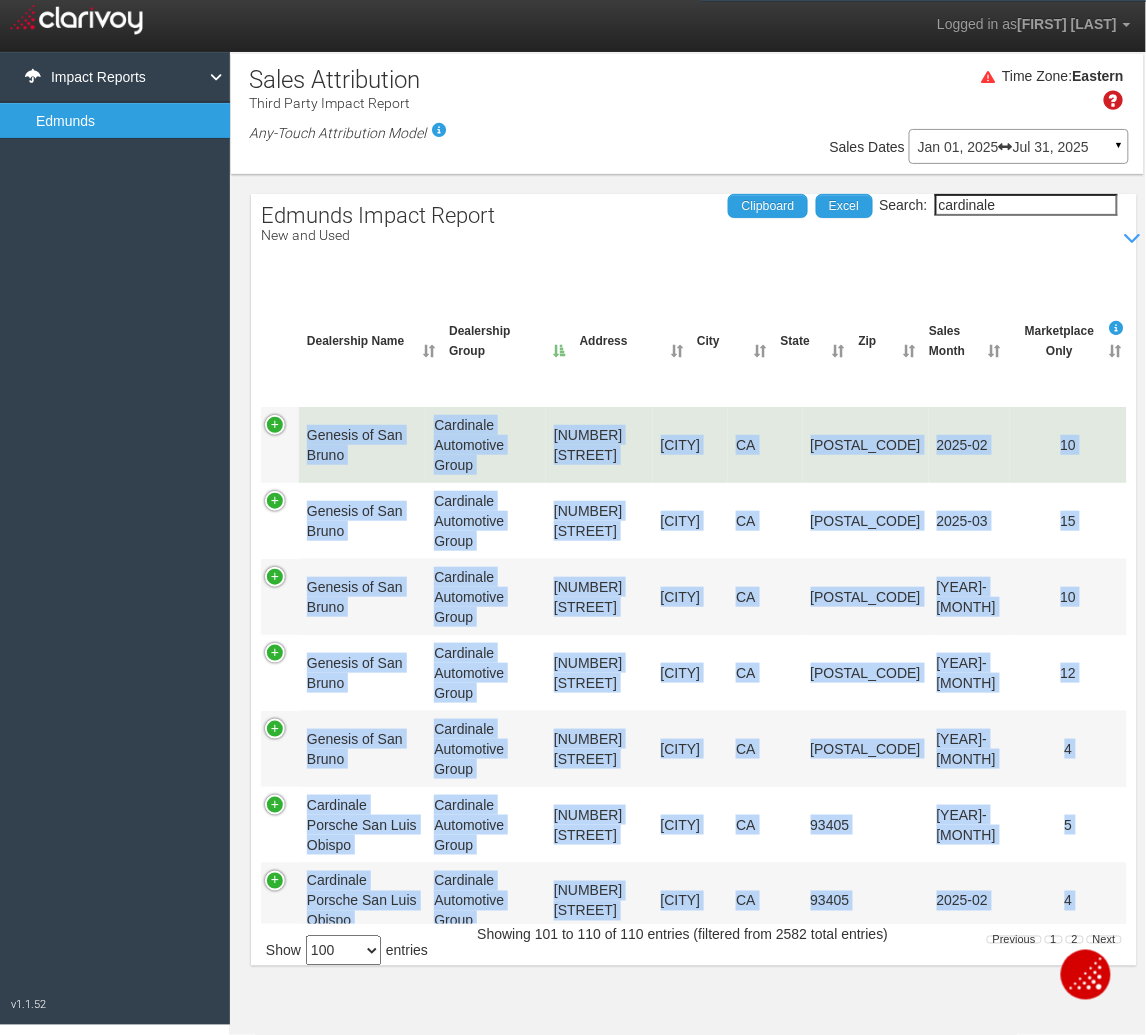 drag, startPoint x: 1103, startPoint y: 896, endPoint x: 293, endPoint y: 408, distance: 945.6448 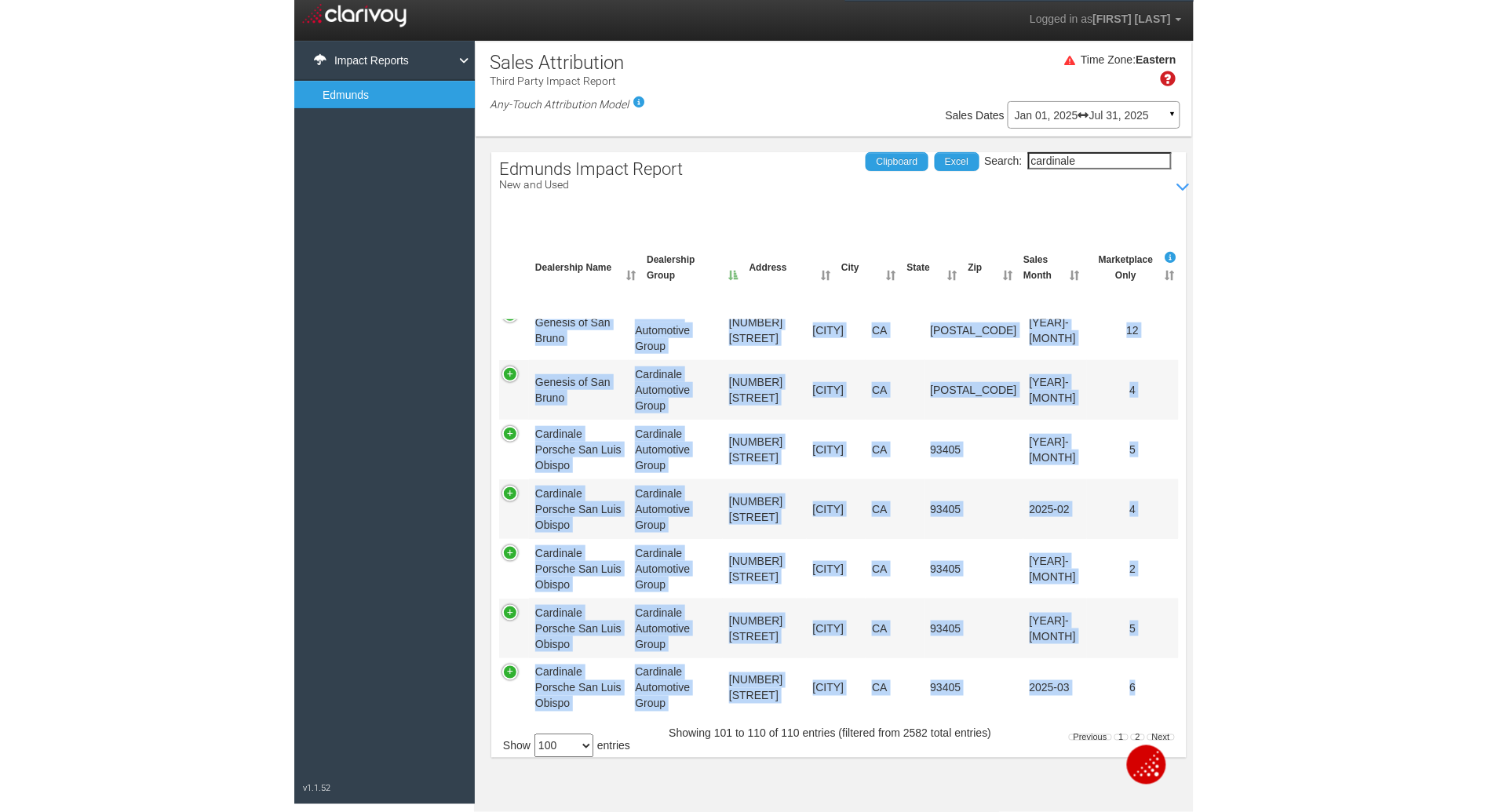 scroll, scrollTop: 0, scrollLeft: 0, axis: both 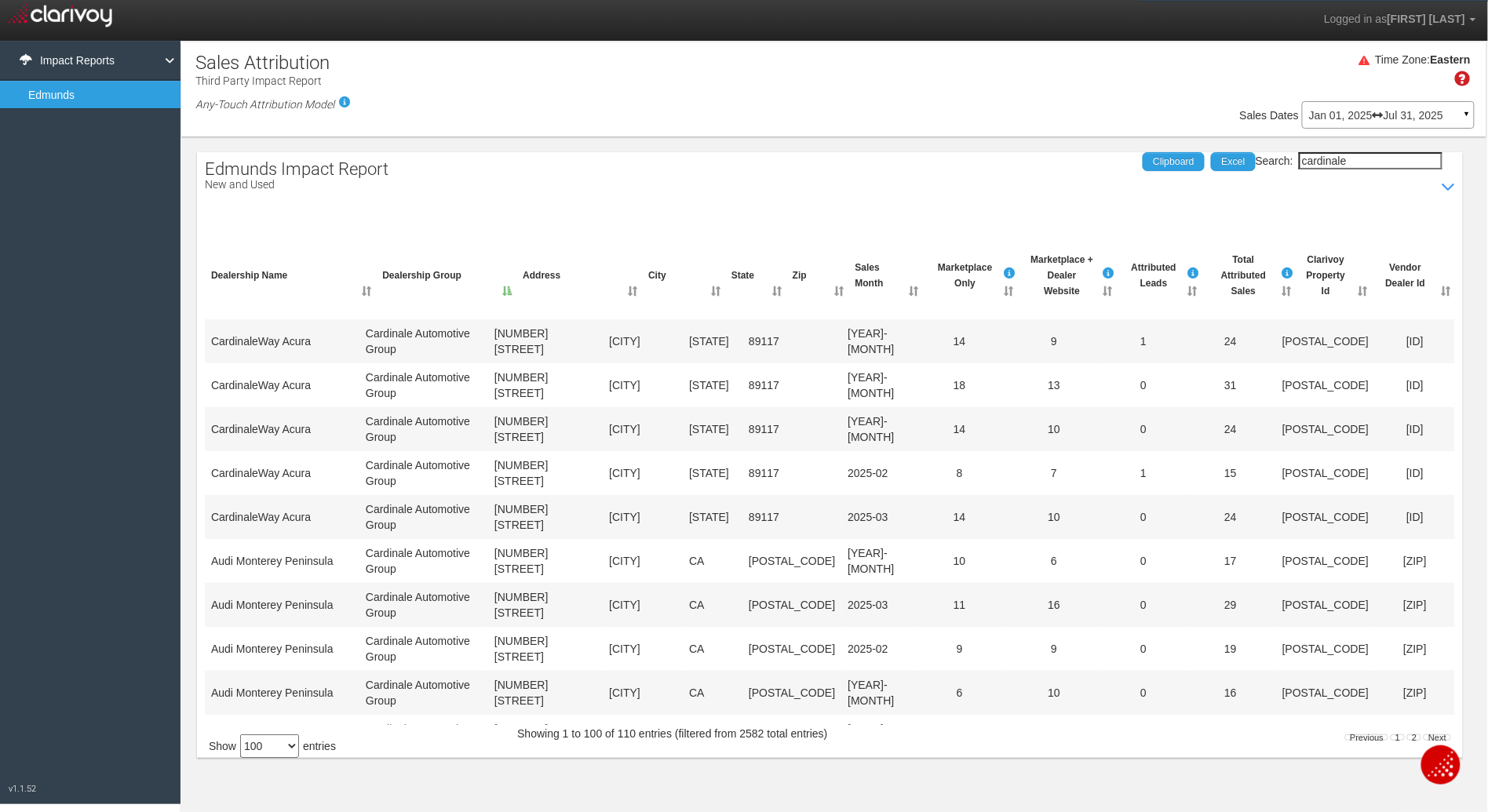 click on "[DATE]   [DATE]" at bounding box center (1388, 115) 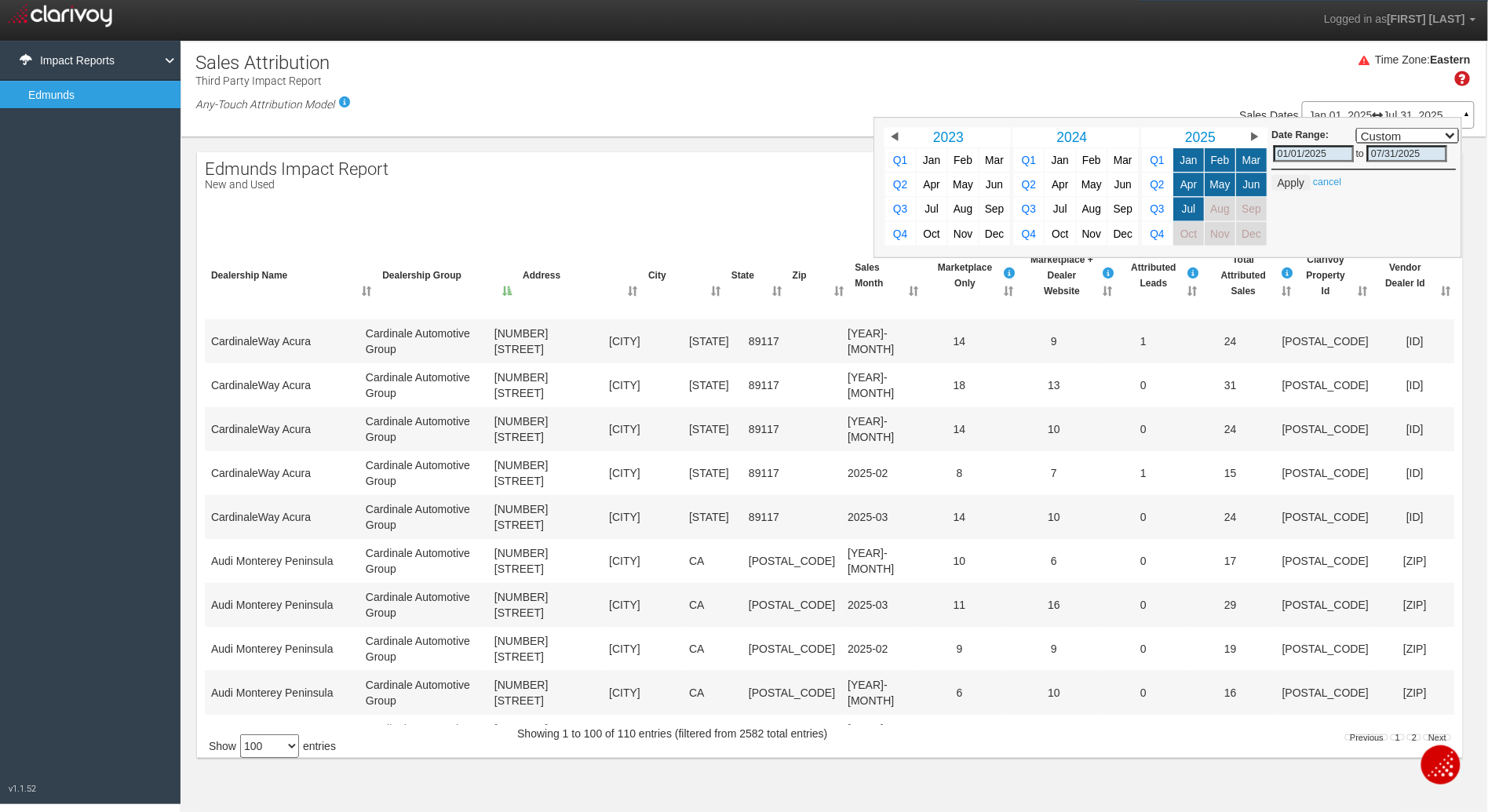 click on "Search: cardinale   Clipboard   Excel" at bounding box center [822, 161] 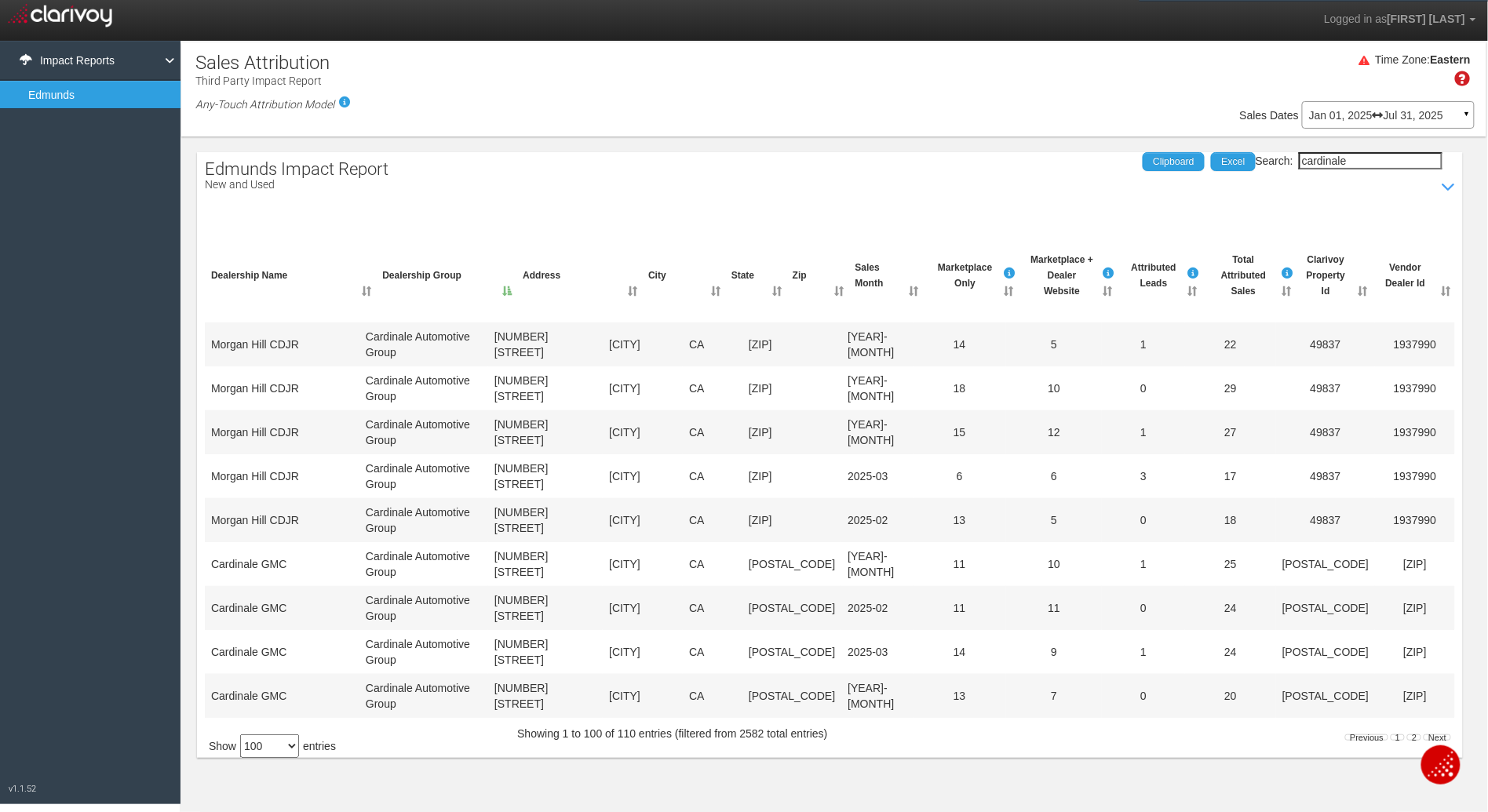 scroll, scrollTop: 1311, scrollLeft: 0, axis: vertical 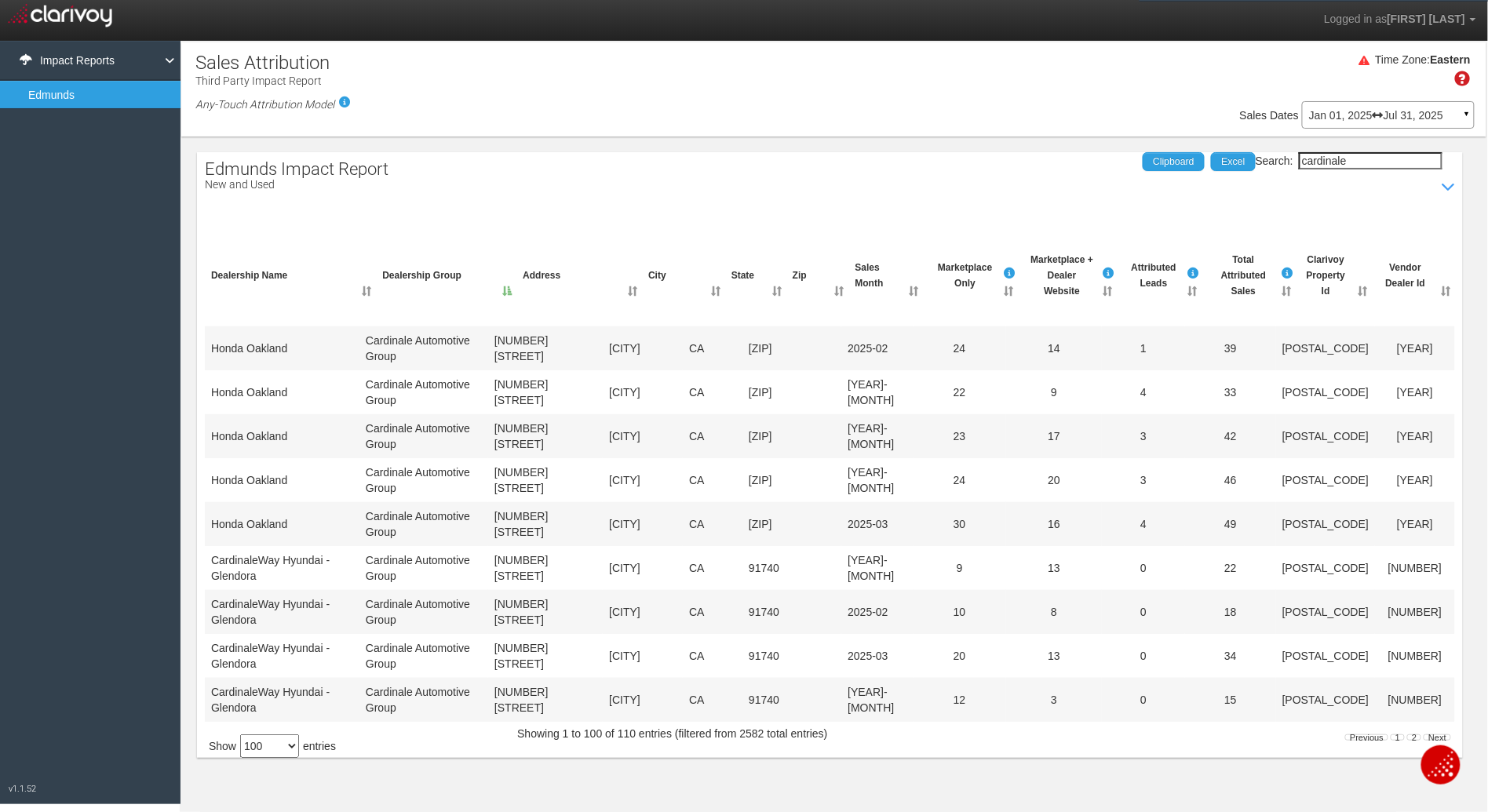 click on "Sales Month" at bounding box center [886, 275] 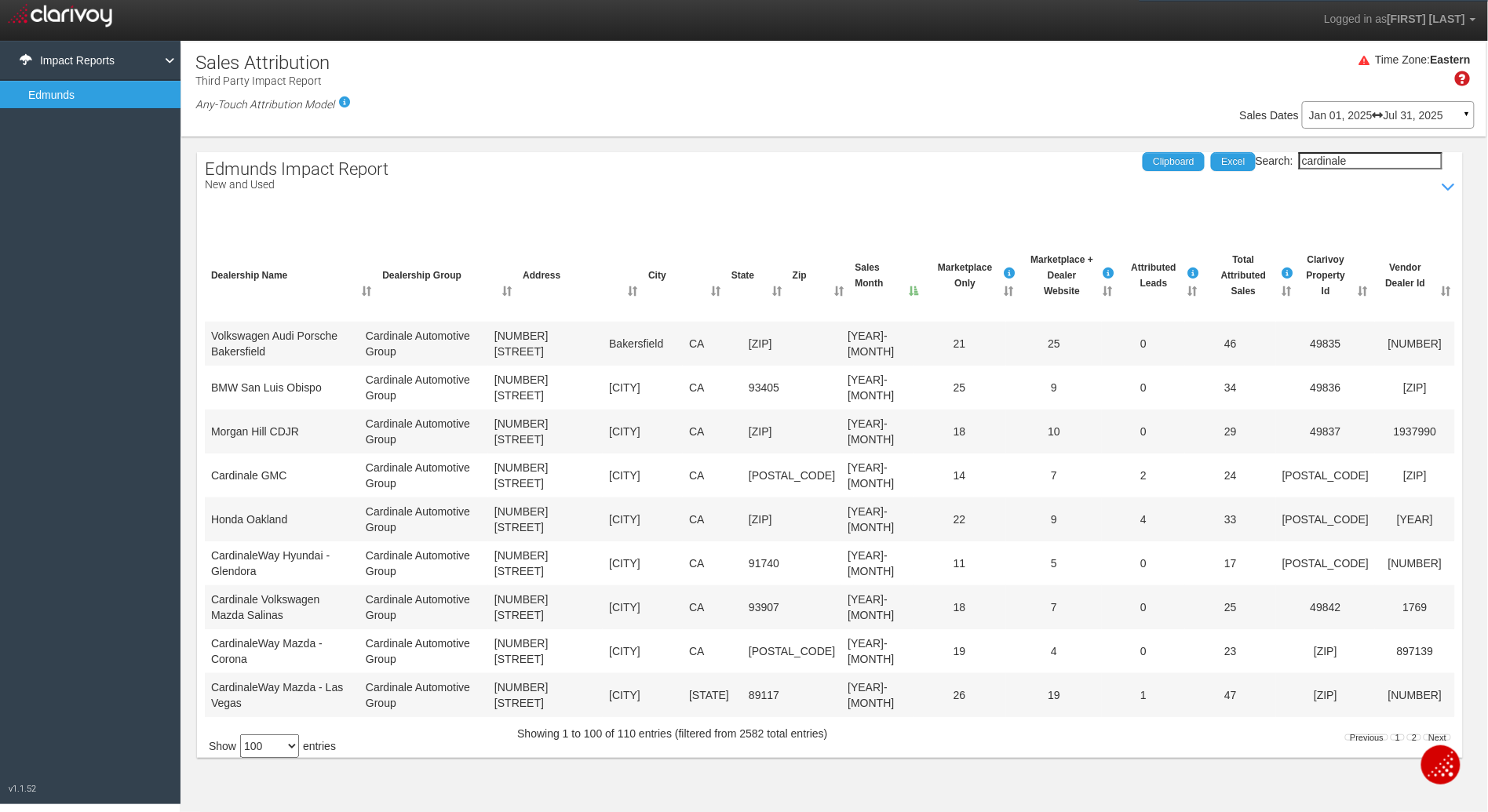 scroll, scrollTop: 3994, scrollLeft: 0, axis: vertical 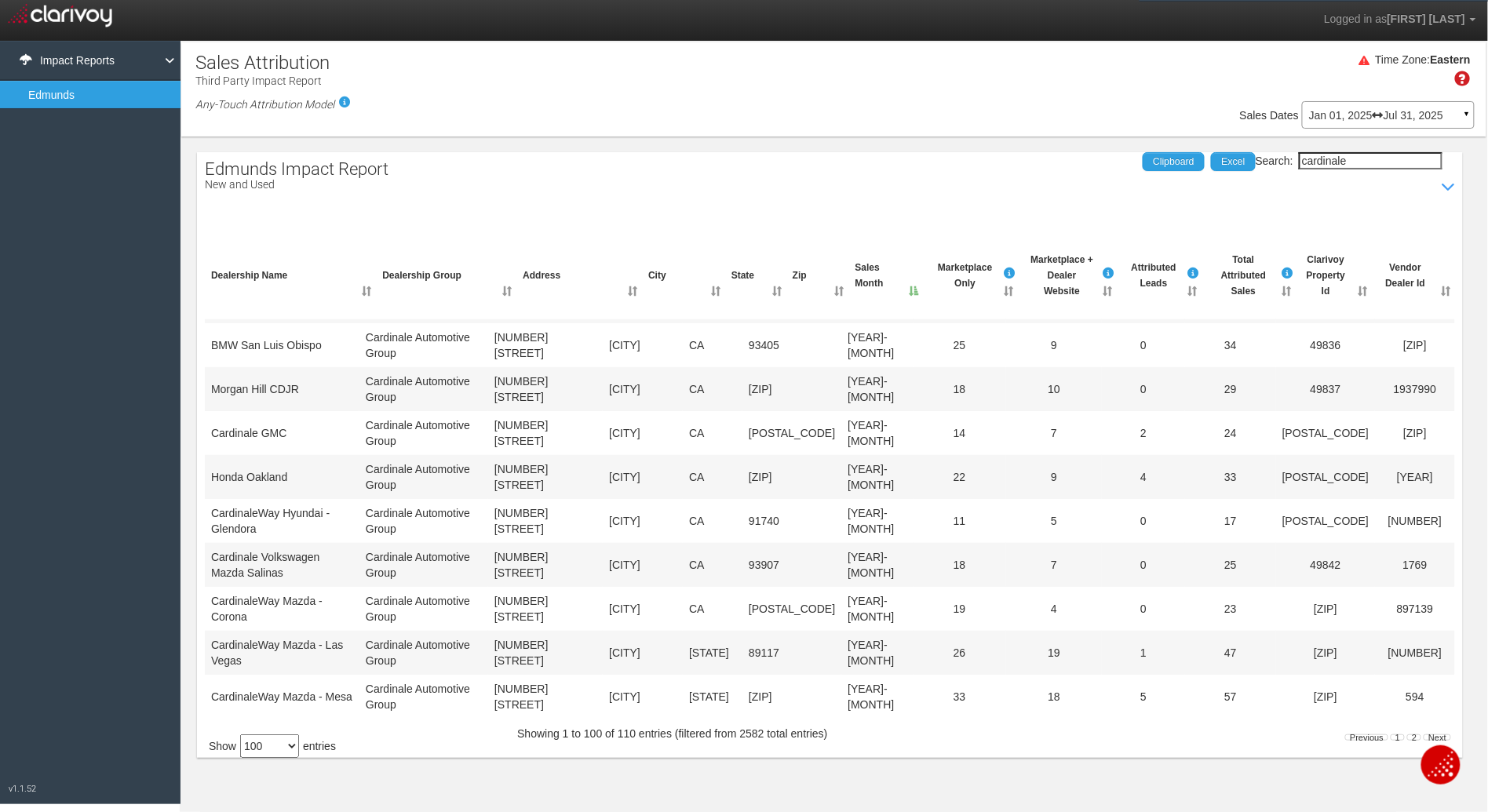 click on "Edmunds" at bounding box center [90, 95] 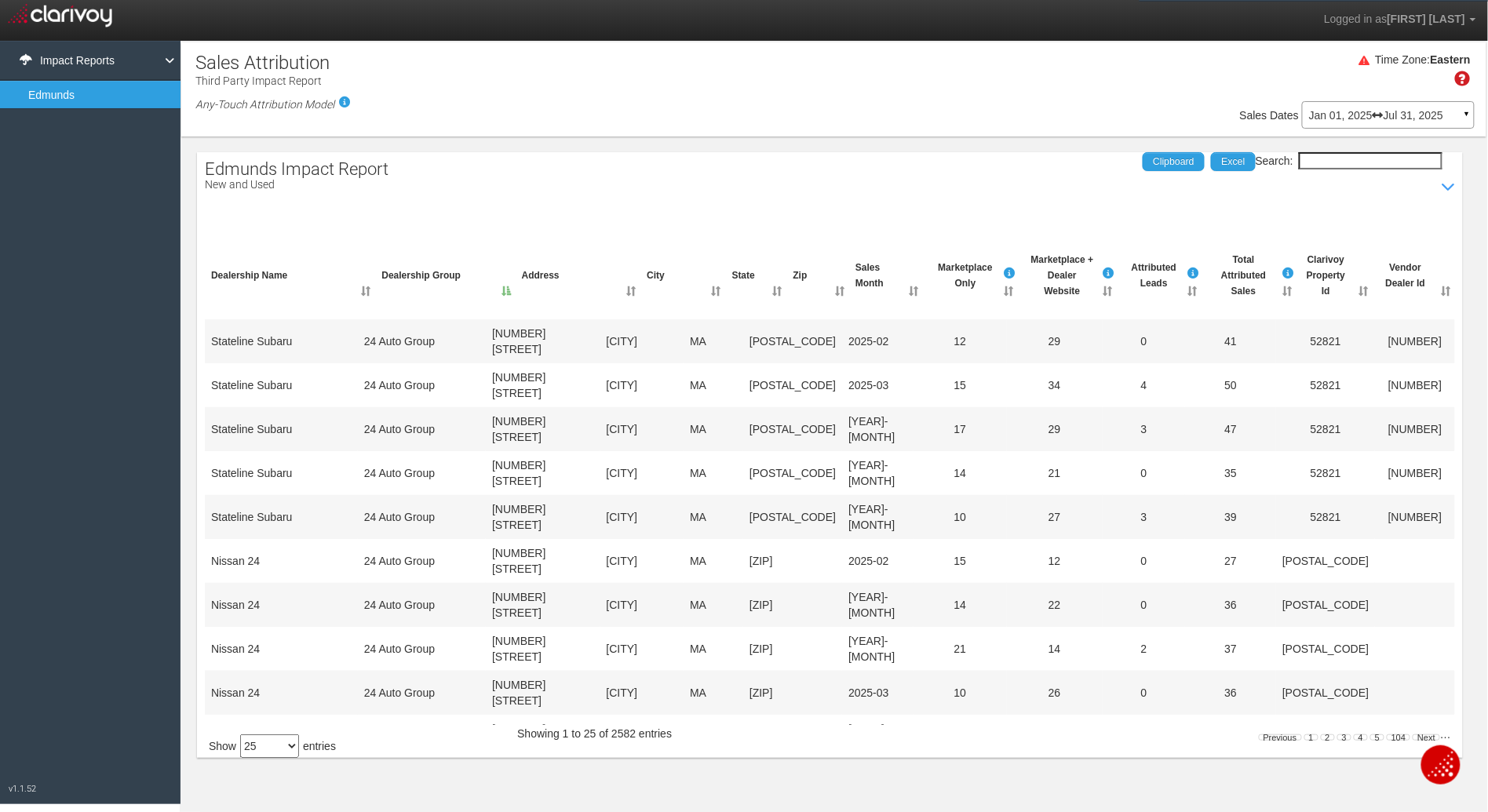 click on "[MONTH] [DAY], [YEAR]   [MONTH] [DAY], [YEAR]
▼" at bounding box center (1388, 115) 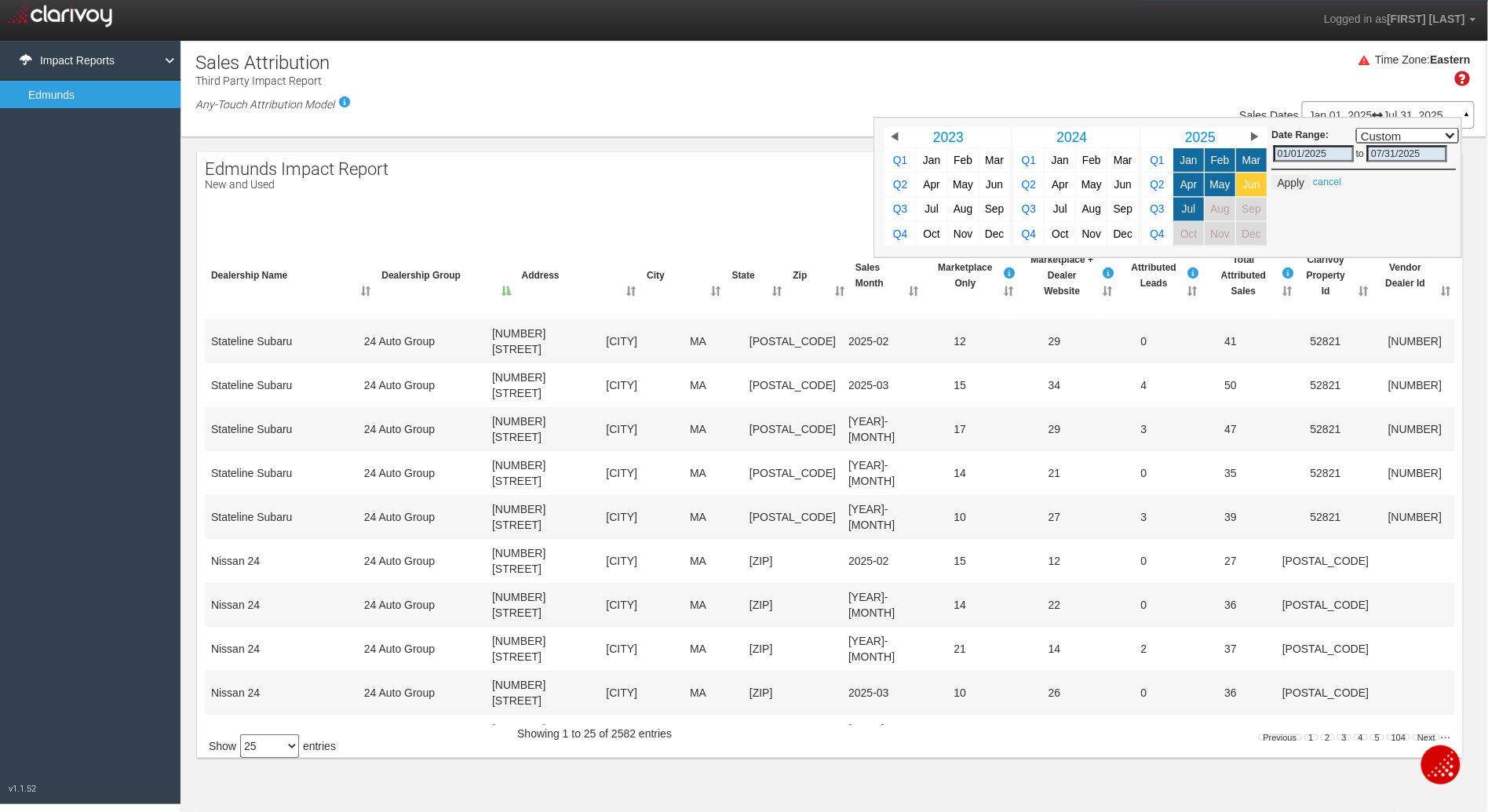 click on "Jun" at bounding box center [1252, 184] 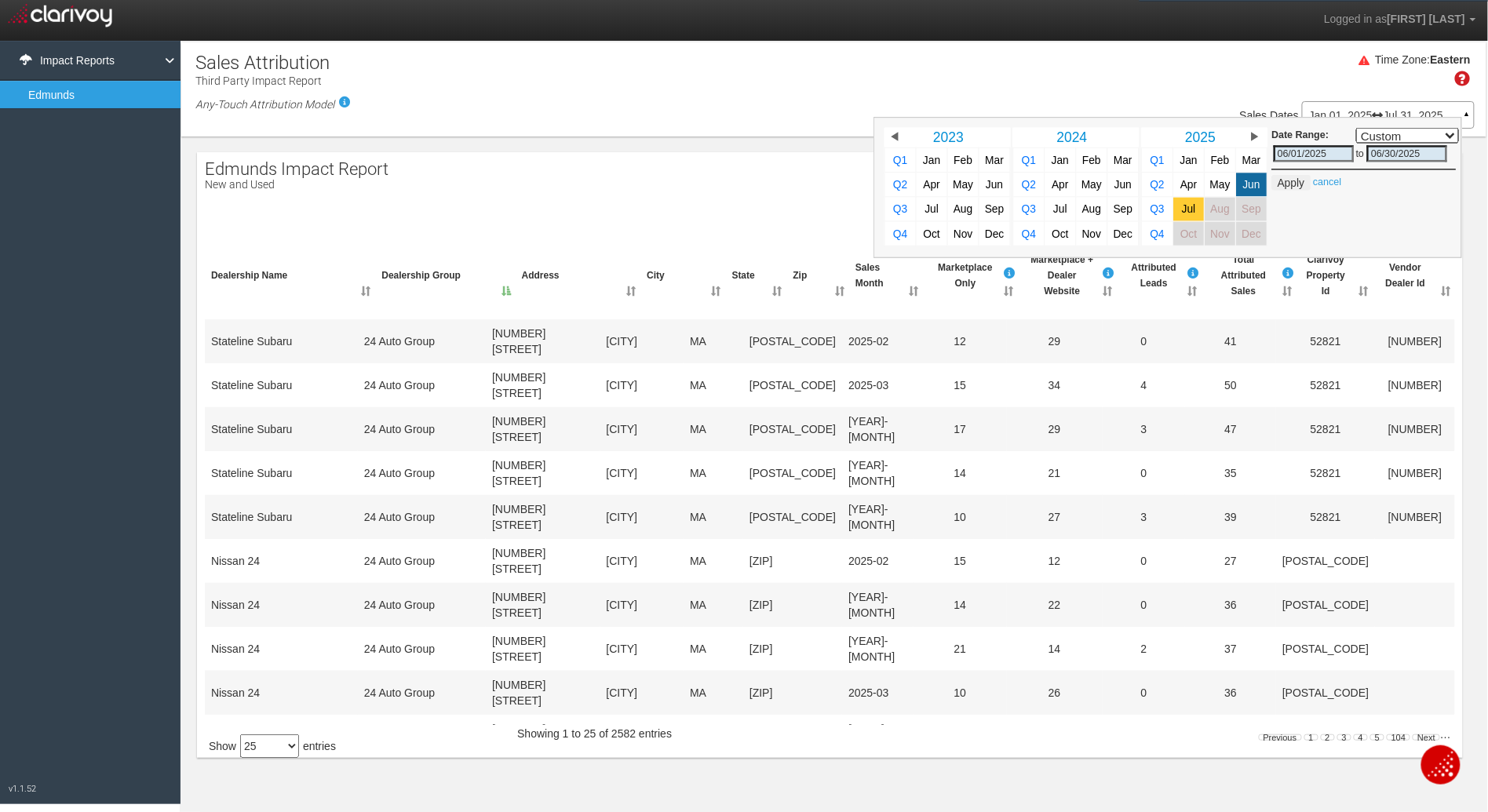 click on "Jul" at bounding box center (1189, 209) 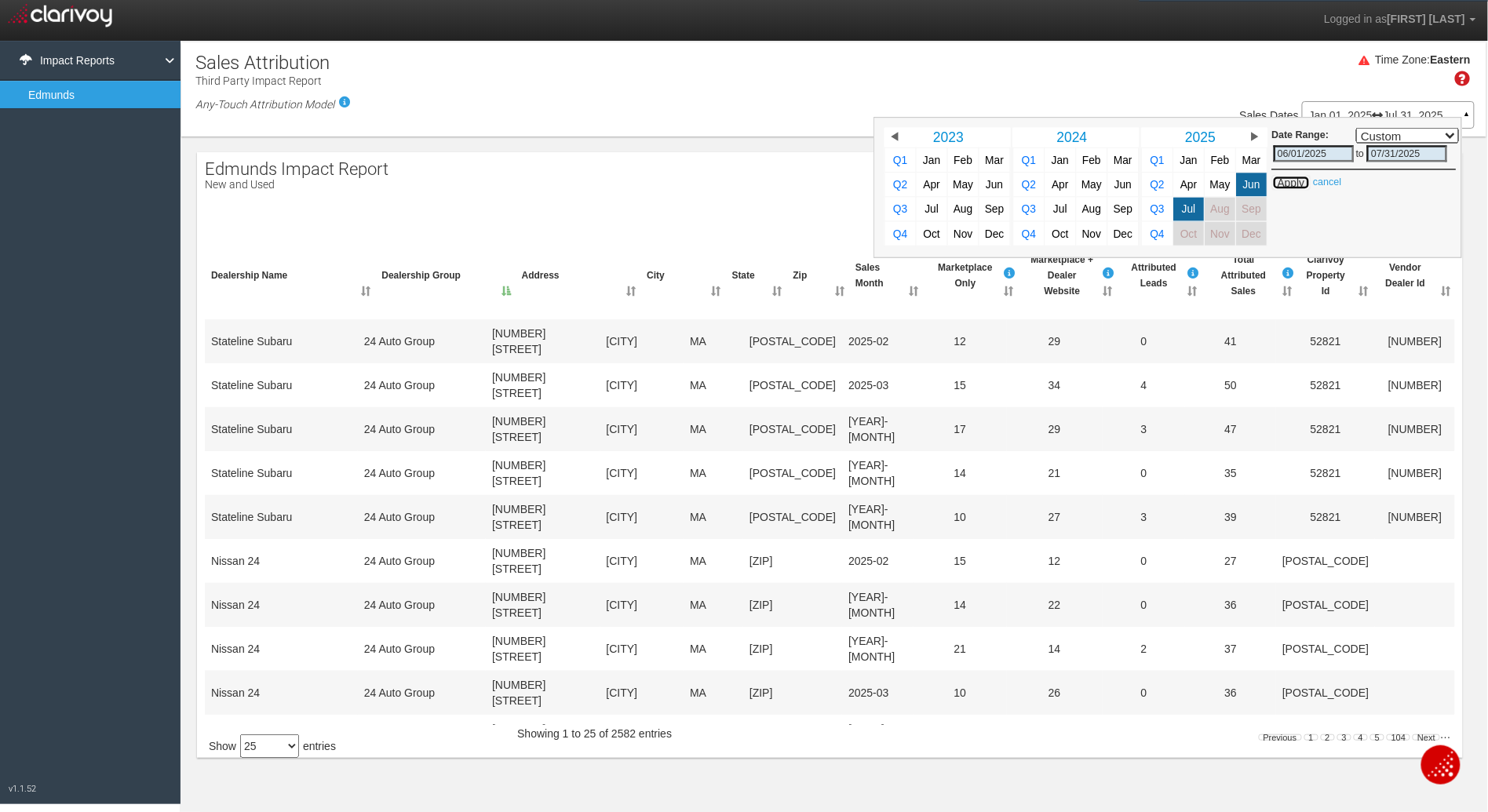 click on "Apply" at bounding box center [1290, 183] 